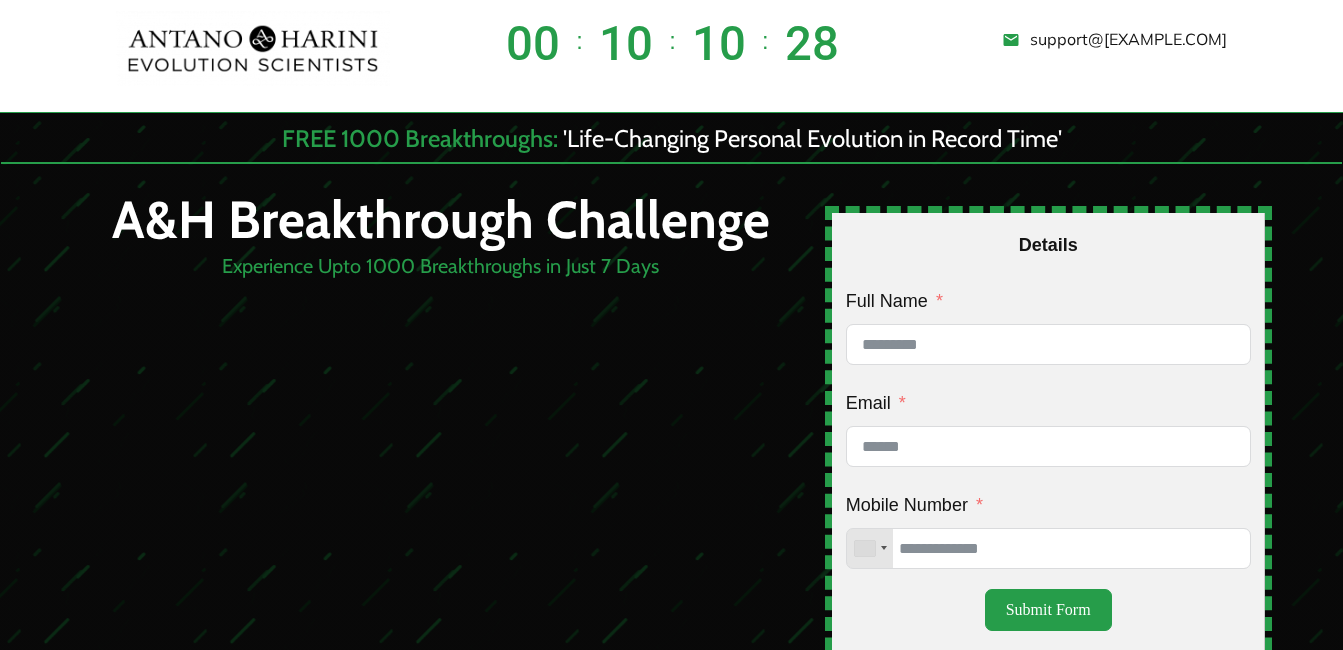 scroll, scrollTop: 0, scrollLeft: 0, axis: both 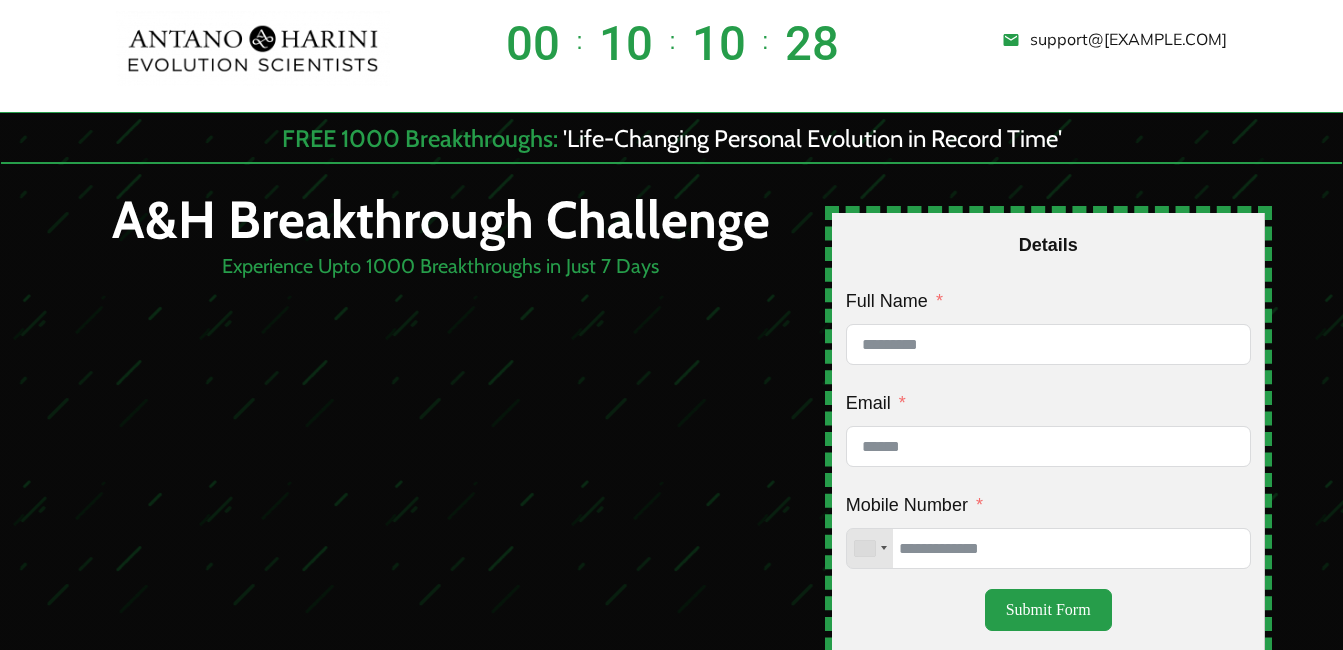 type on "**********" 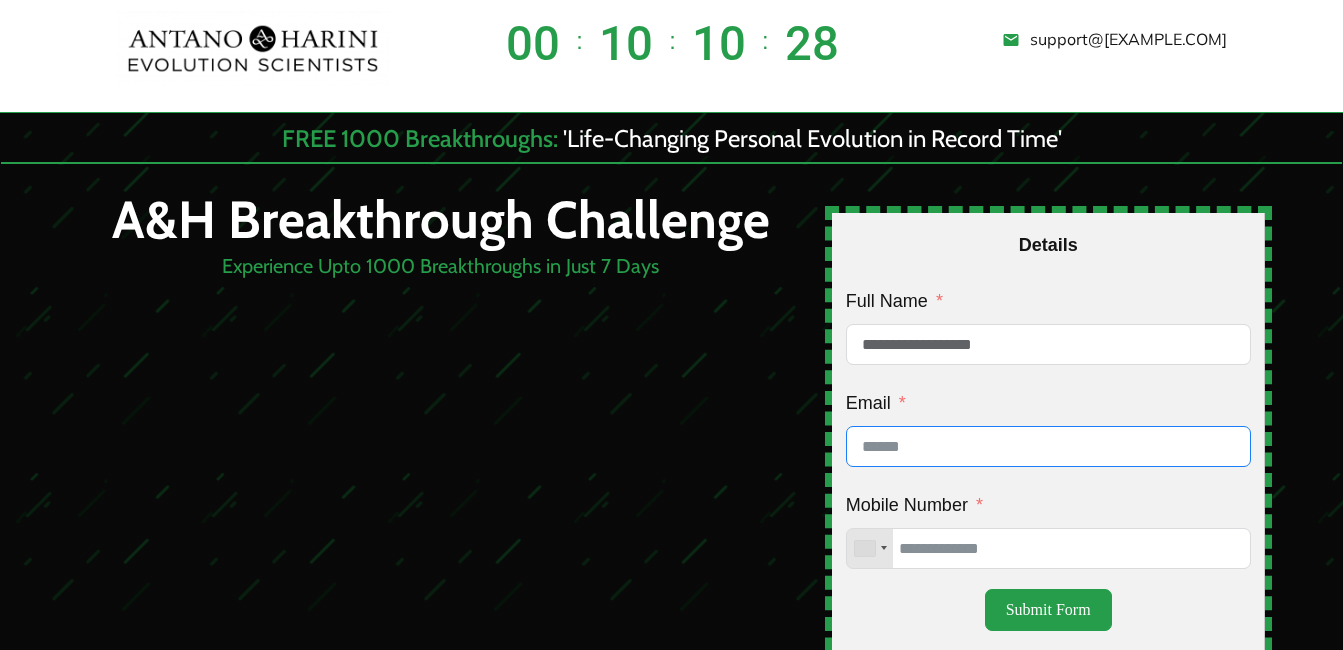 type on "**********" 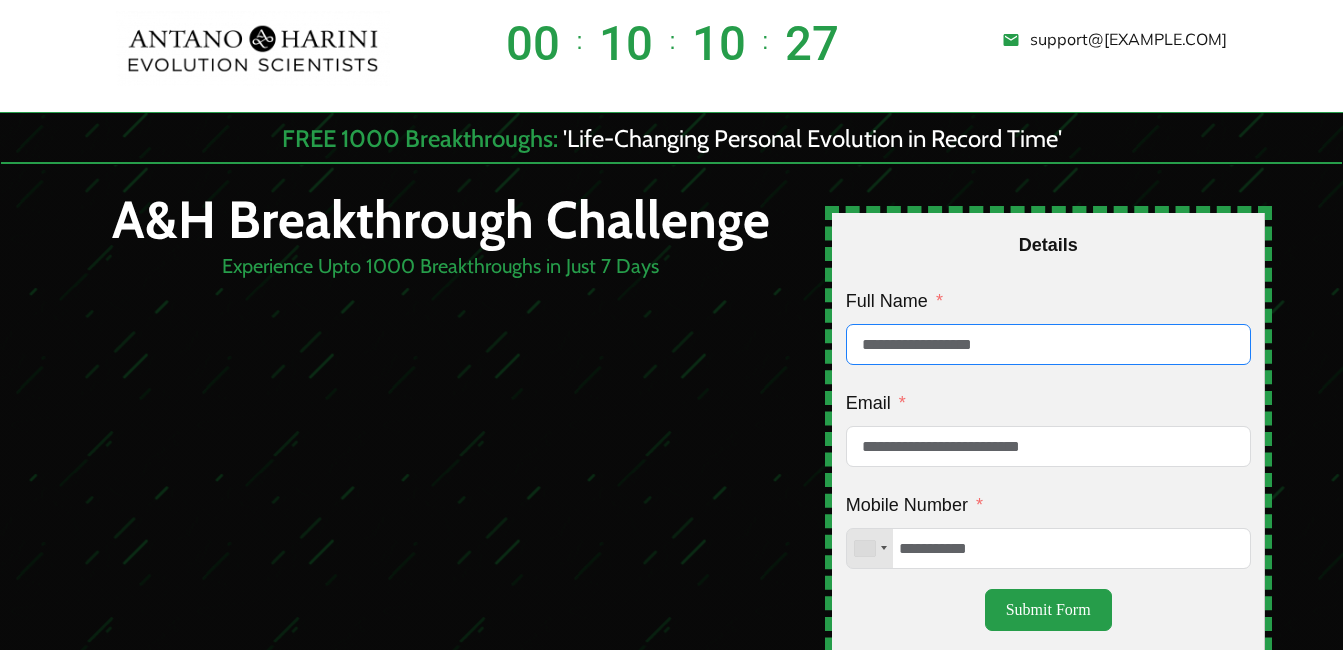 scroll, scrollTop: 0, scrollLeft: 0, axis: both 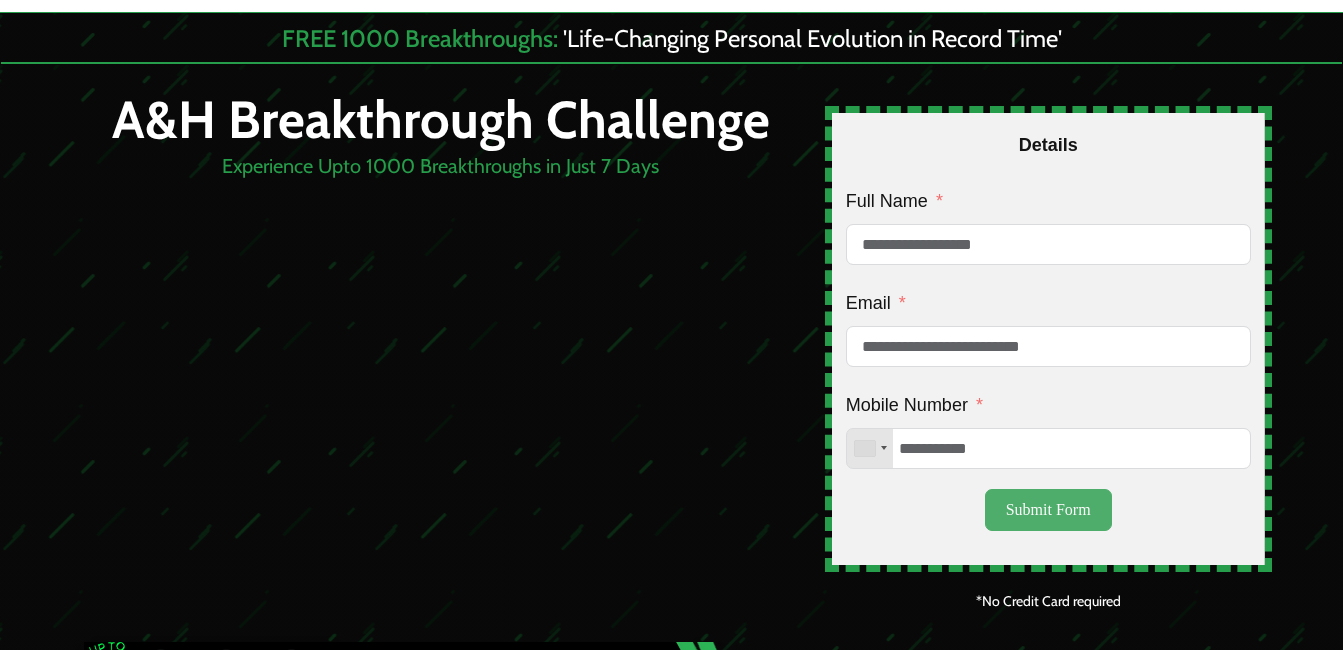 click on "Submit Form" at bounding box center (1048, 510) 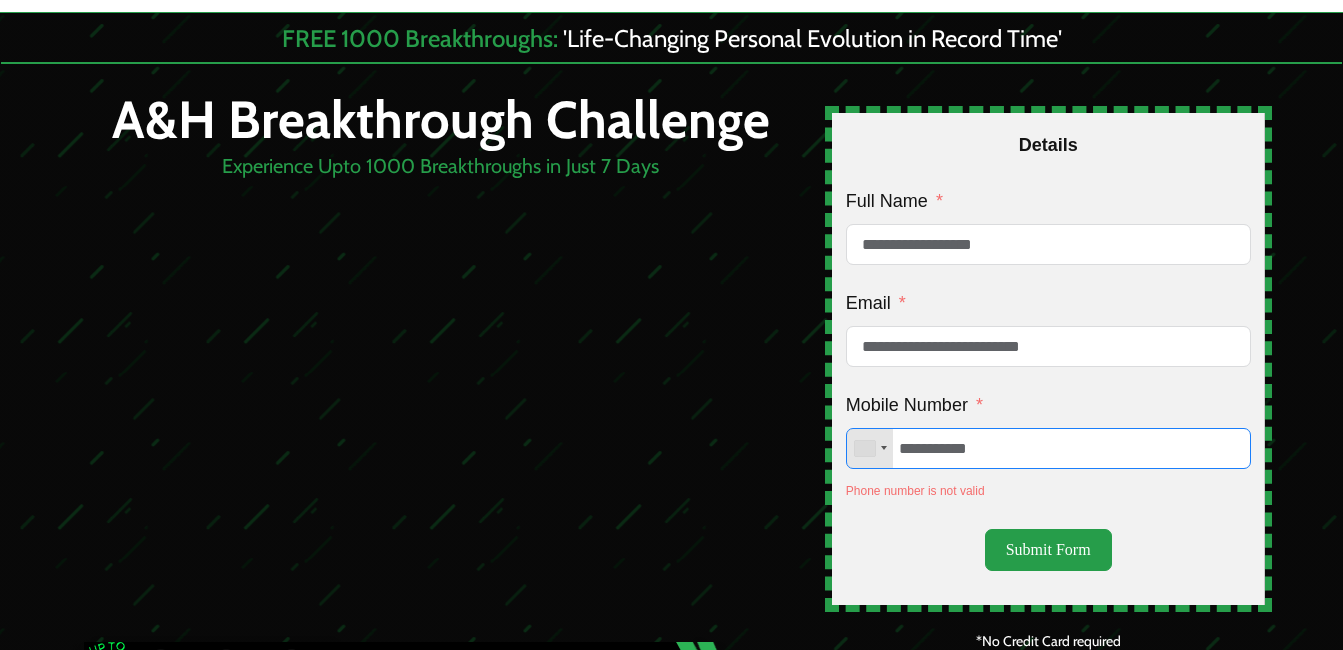 drag, startPoint x: 905, startPoint y: 458, endPoint x: 921, endPoint y: 447, distance: 19.416489 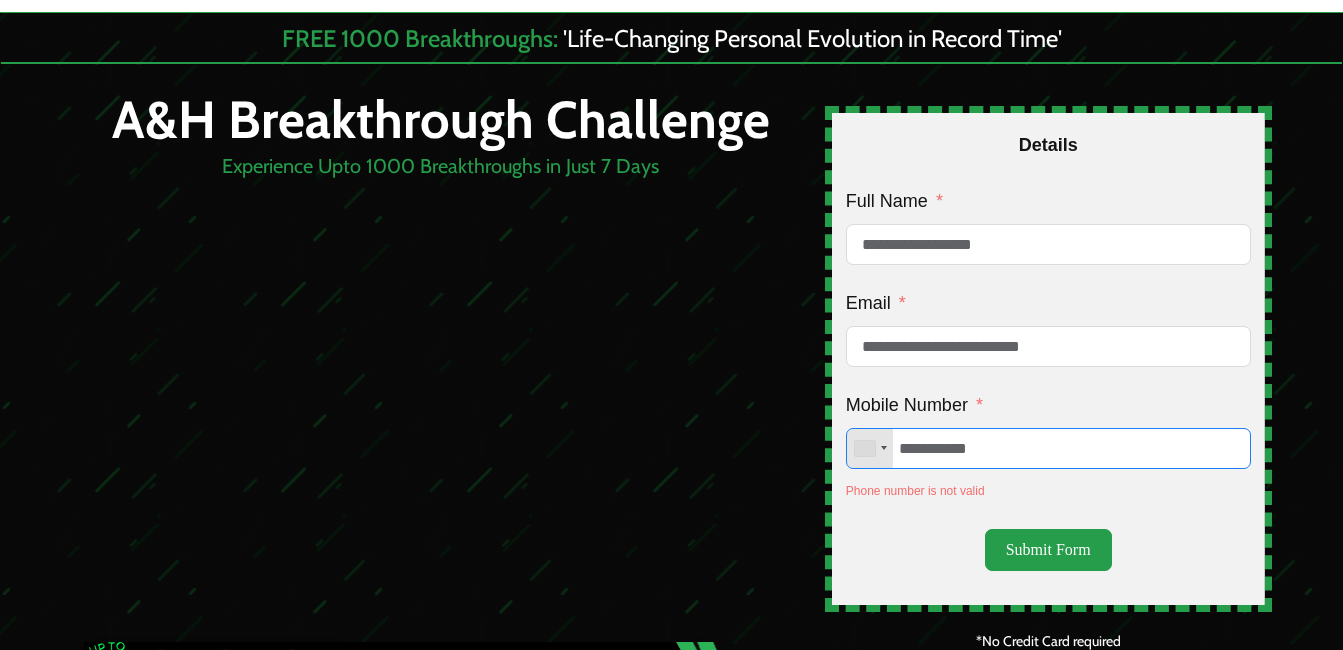click on "**********" at bounding box center (1048, 448) 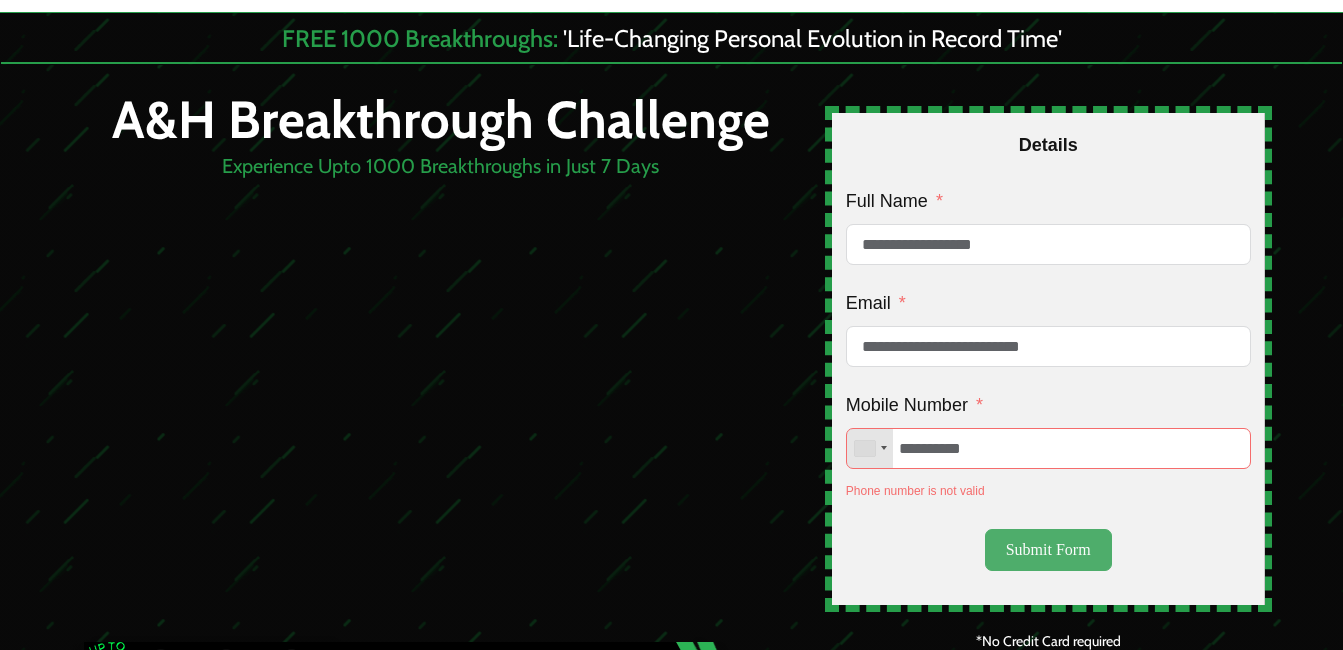 click on "**********" at bounding box center (1048, 359) 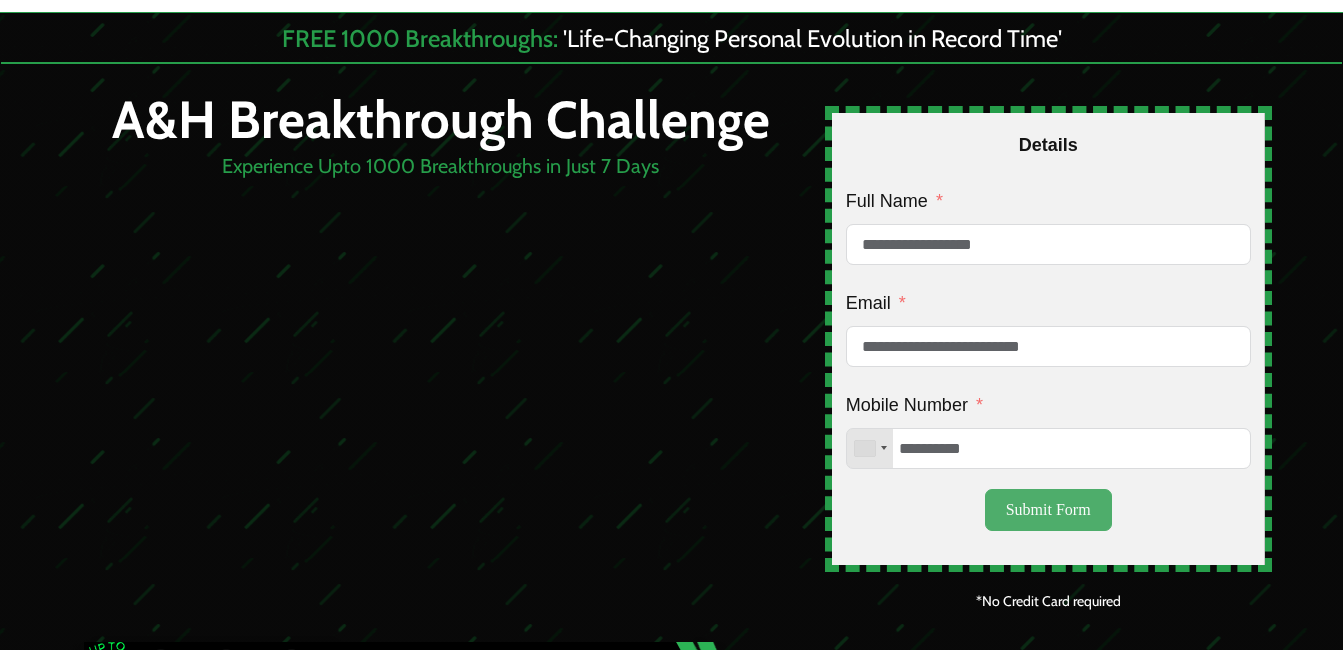 click on "Submit Form" at bounding box center [1048, 510] 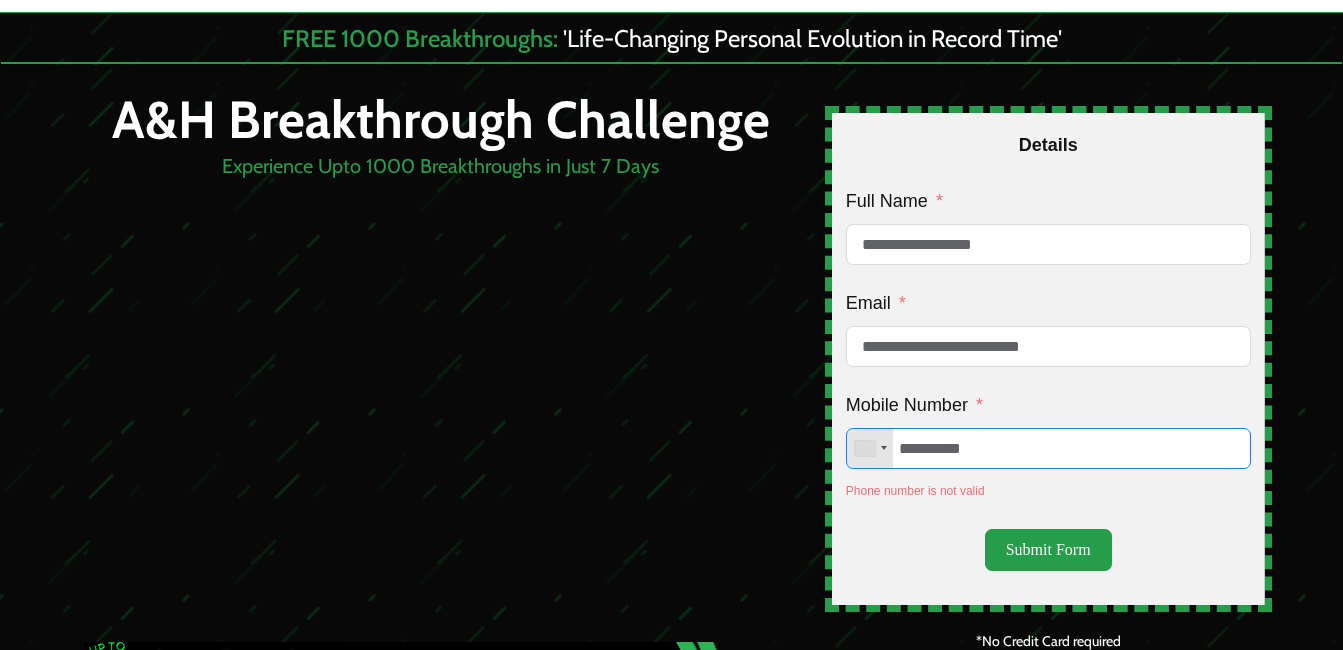 click on "**********" at bounding box center (1048, 448) 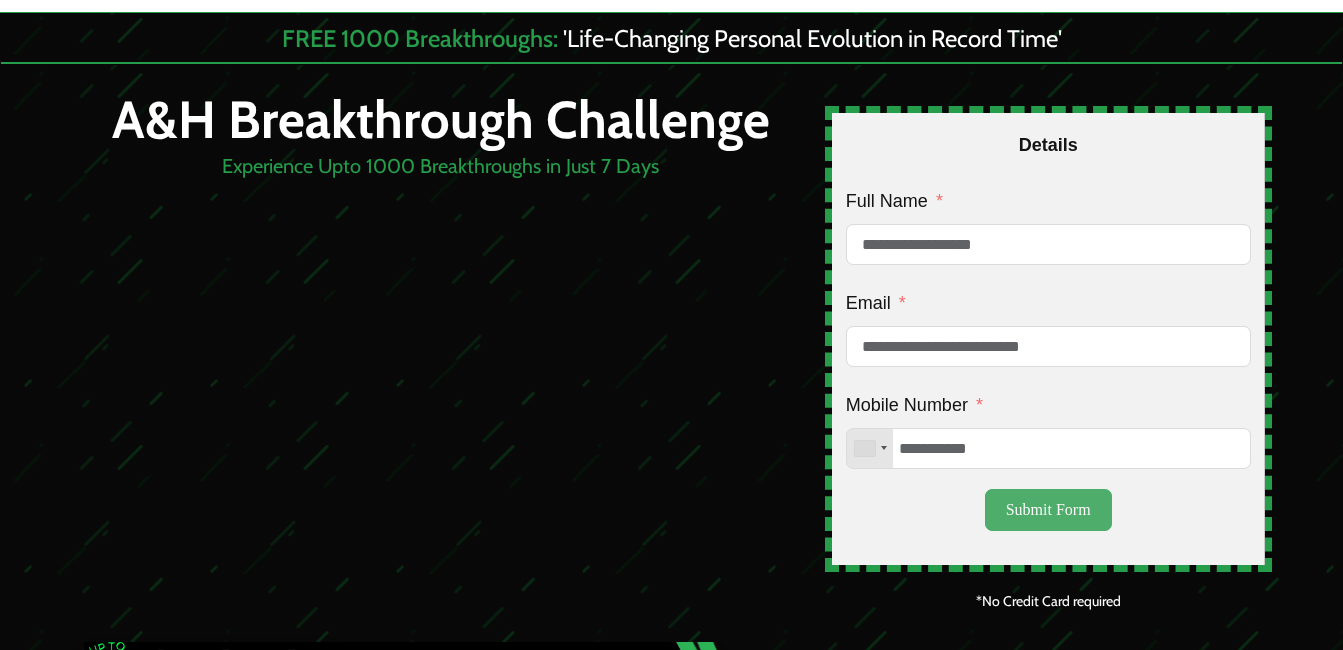 click on "Submit Form" at bounding box center (1048, 510) 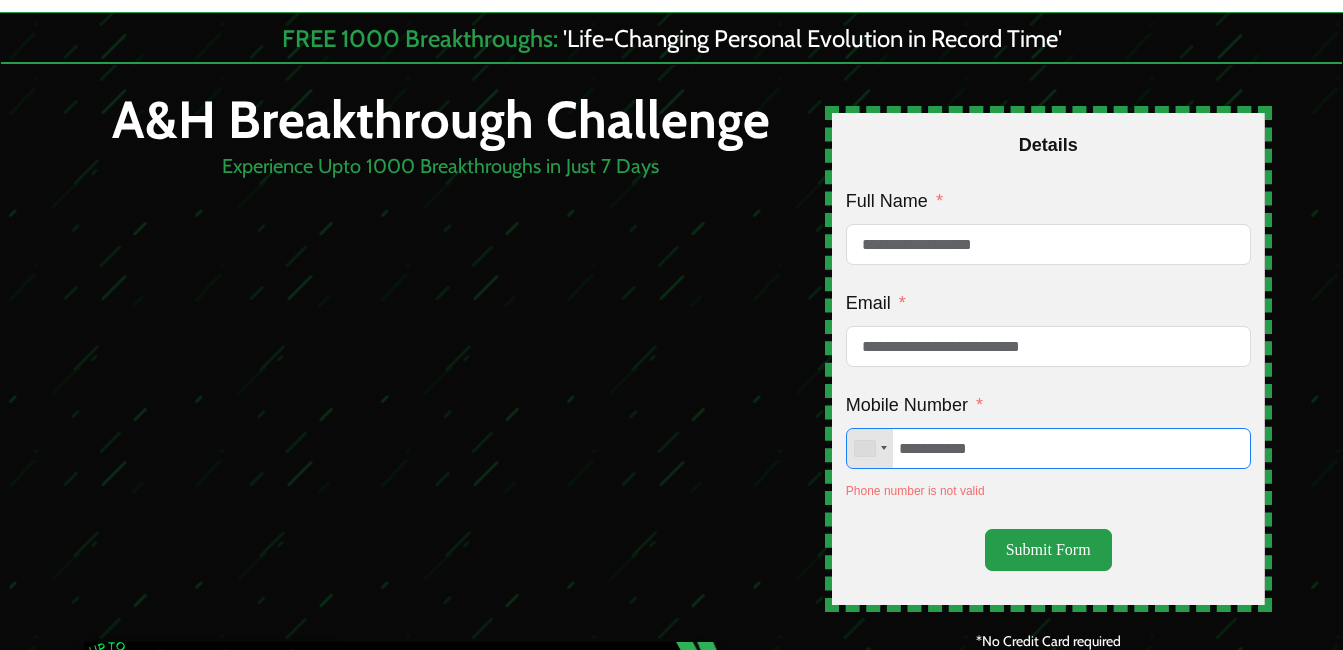 click on "**********" at bounding box center (1048, 448) 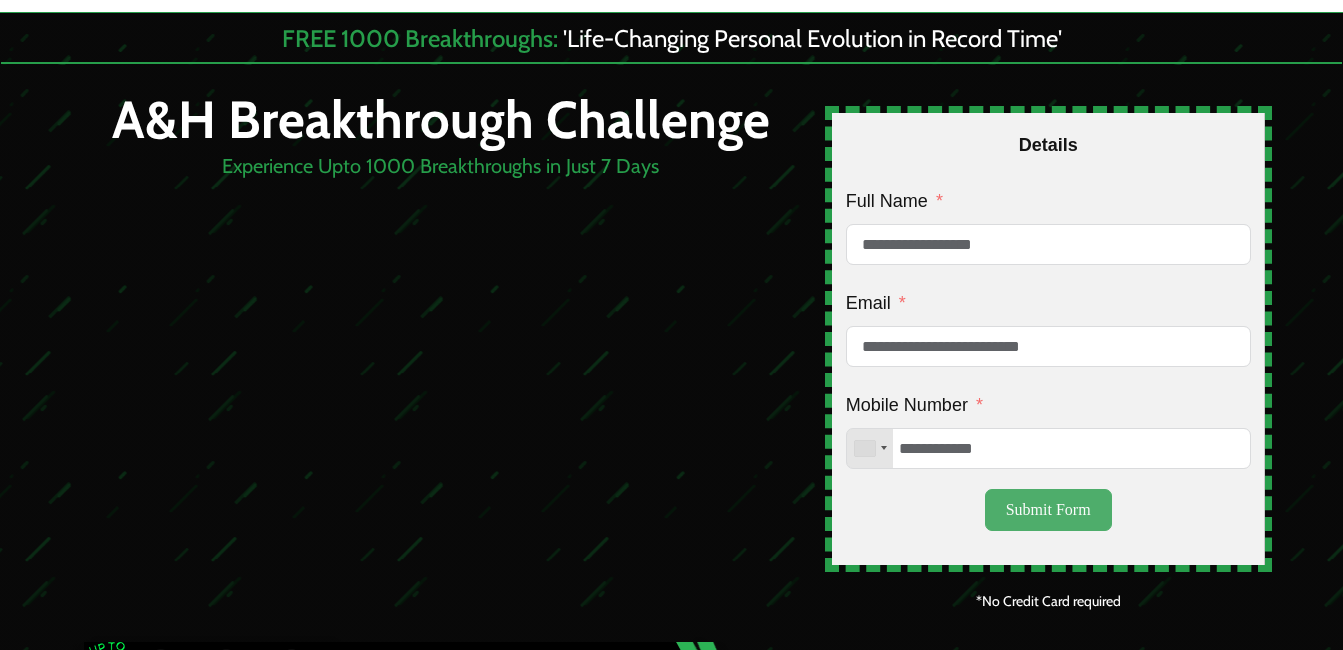 click on "**********" at bounding box center (1048, 339) 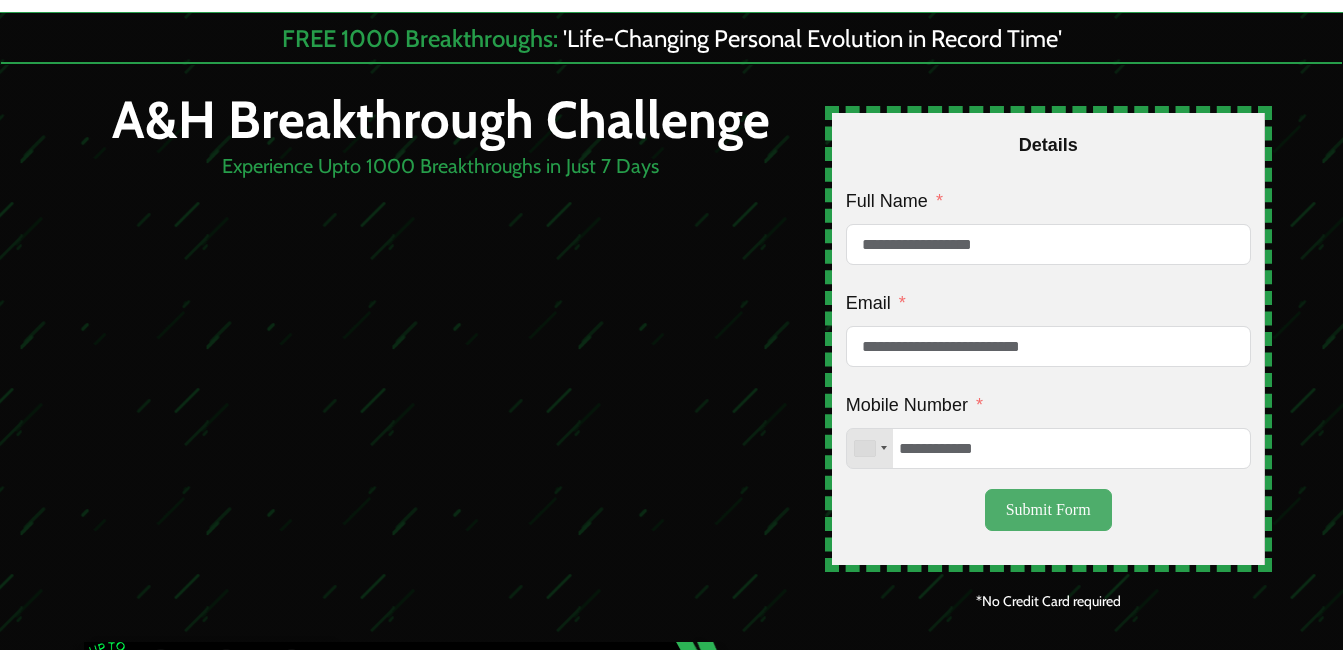 click on "Submit Form" at bounding box center [1048, 510] 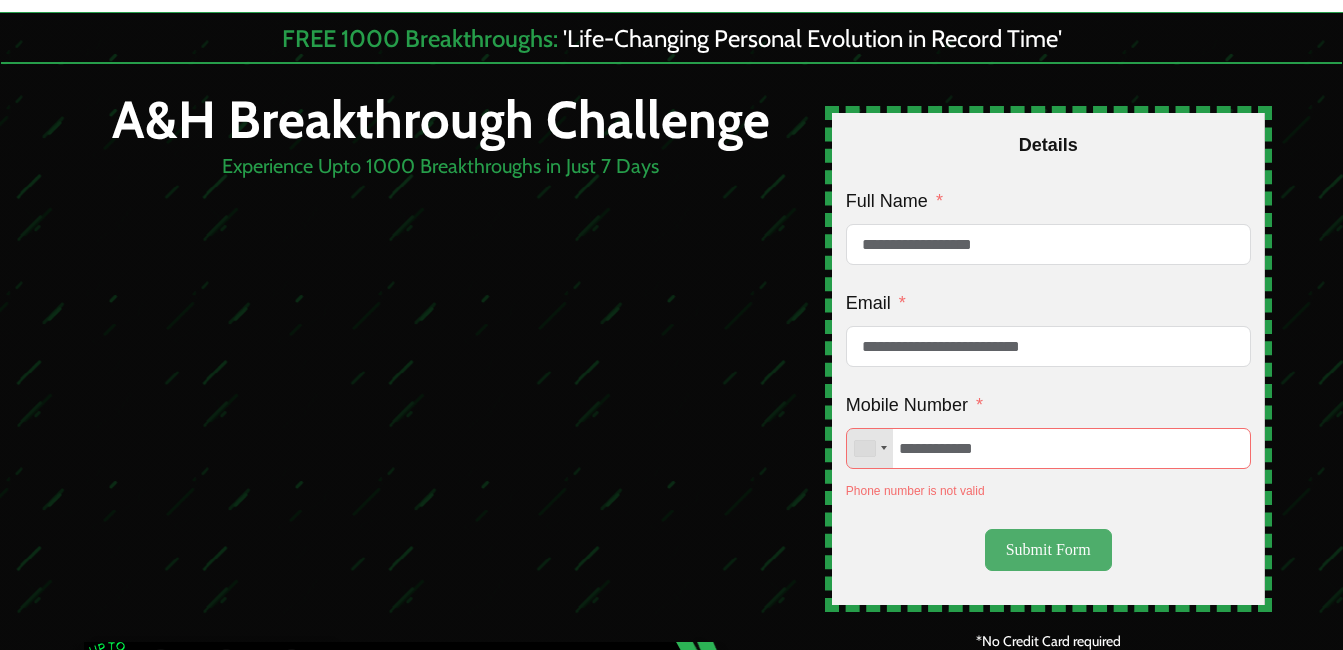 click on "Submit Form" at bounding box center (1048, 550) 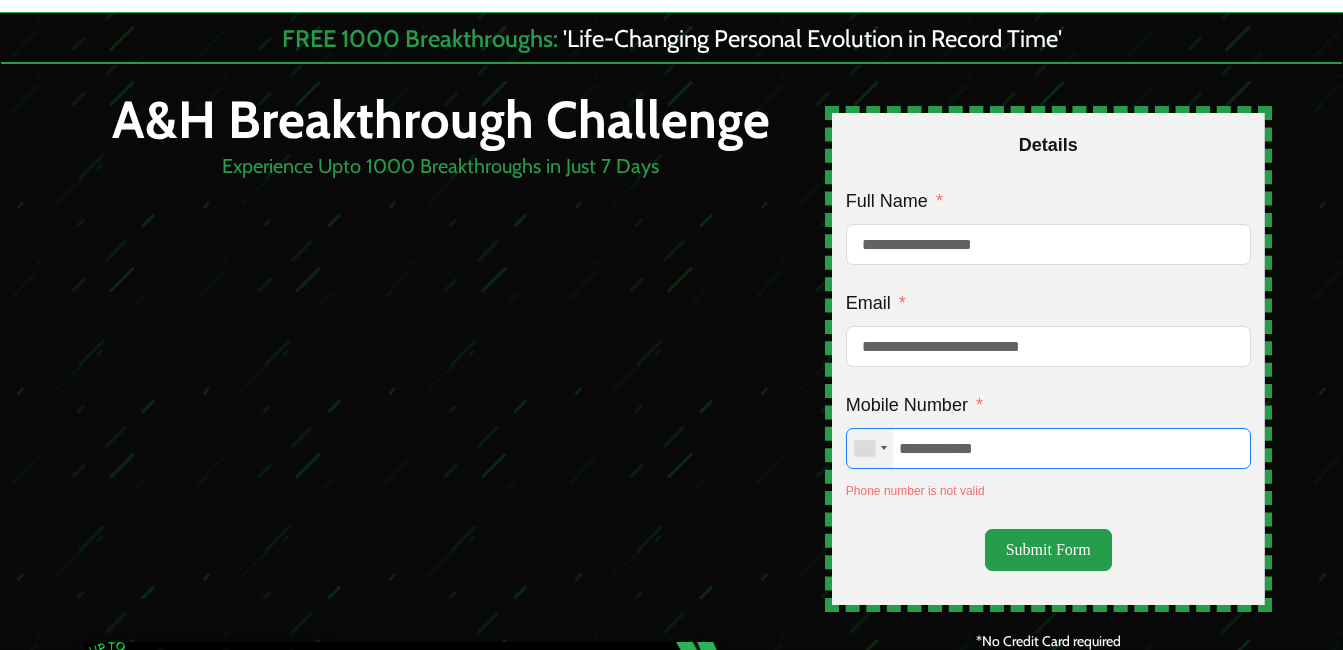 drag, startPoint x: 917, startPoint y: 458, endPoint x: 867, endPoint y: 458, distance: 50 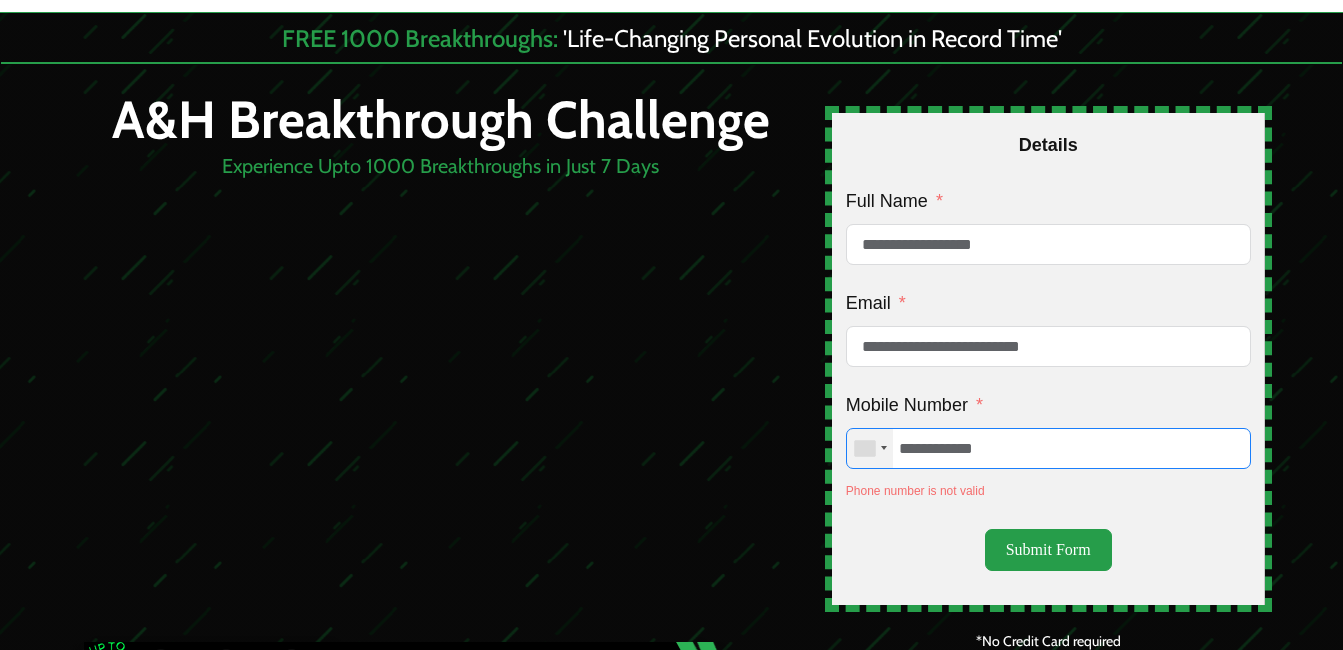 click on "United States +1 United Kingdom +44 Afghanistan (‫افغانستان‬‎) +93 Albania (Shqipëri) +355 Algeria (‫الجزائر‬‎) +213 American Samoa +1 Andorra +376 Angola +244 Anguilla +1 Antigua and Barbuda +1 Argentina +54 Armenia (Հայաստան) +374 Aruba +297 Ascension Island +247 Australia +61 Austria (Österreich) +43 Azerbaijan (‫آذربایجان‬‎) +994 Bahamas +1 Bahrain (‫البحرين‬‎) +973 Bangladesh (বাংলাদেশ) +880 Barbados +1 Belarus (Беларусь) +375 Belgium (België) +32 Belize +501 Benin (Bénin) +229 Bermuda +1 Bhutan (འབྲུག) +975 Bolivia +591 Bosnia and Herzegovina (Босна и Херцеговина) +387 Botswana +267 Brazil (Brasil) +55 British Indian Ocean Territory +246 British Virgin Islands +1 Brunei +673 Bulgaria (България) +359 Burkina Faso +226 Burundi (Uburundi) +257 +1 +236 +235" at bounding box center [1048, 448] 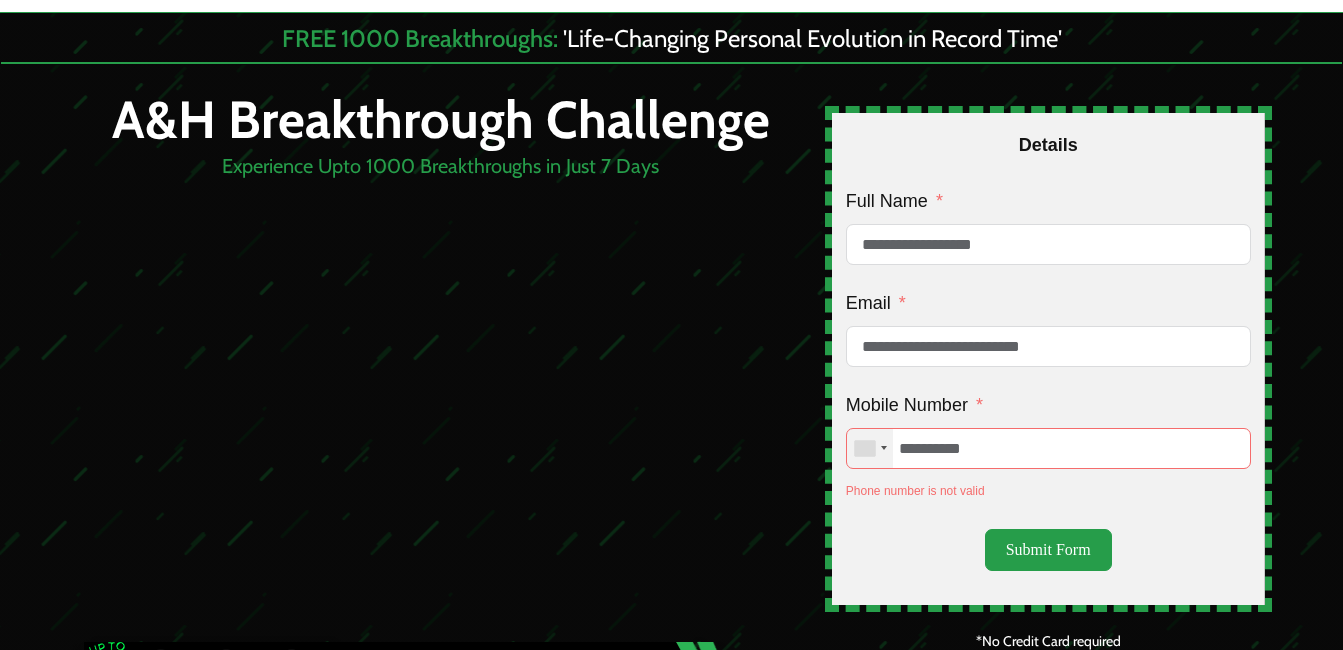 click at bounding box center (870, 448) 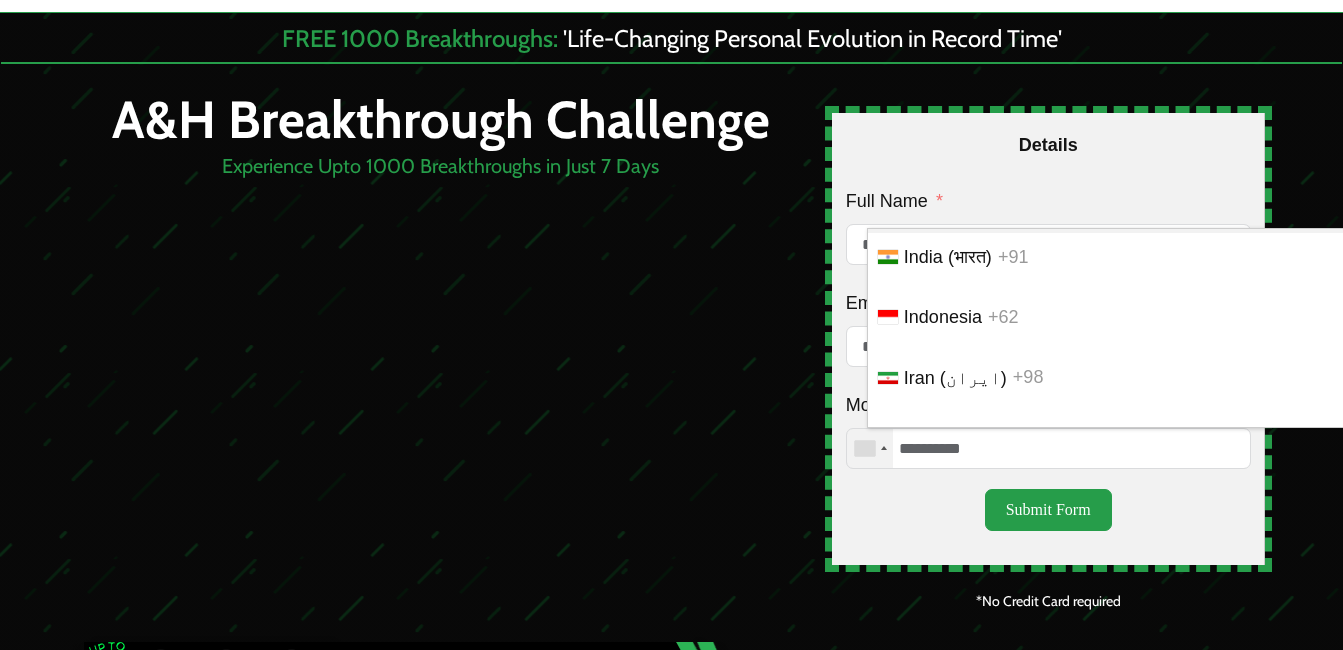 scroll, scrollTop: 5983, scrollLeft: 0, axis: vertical 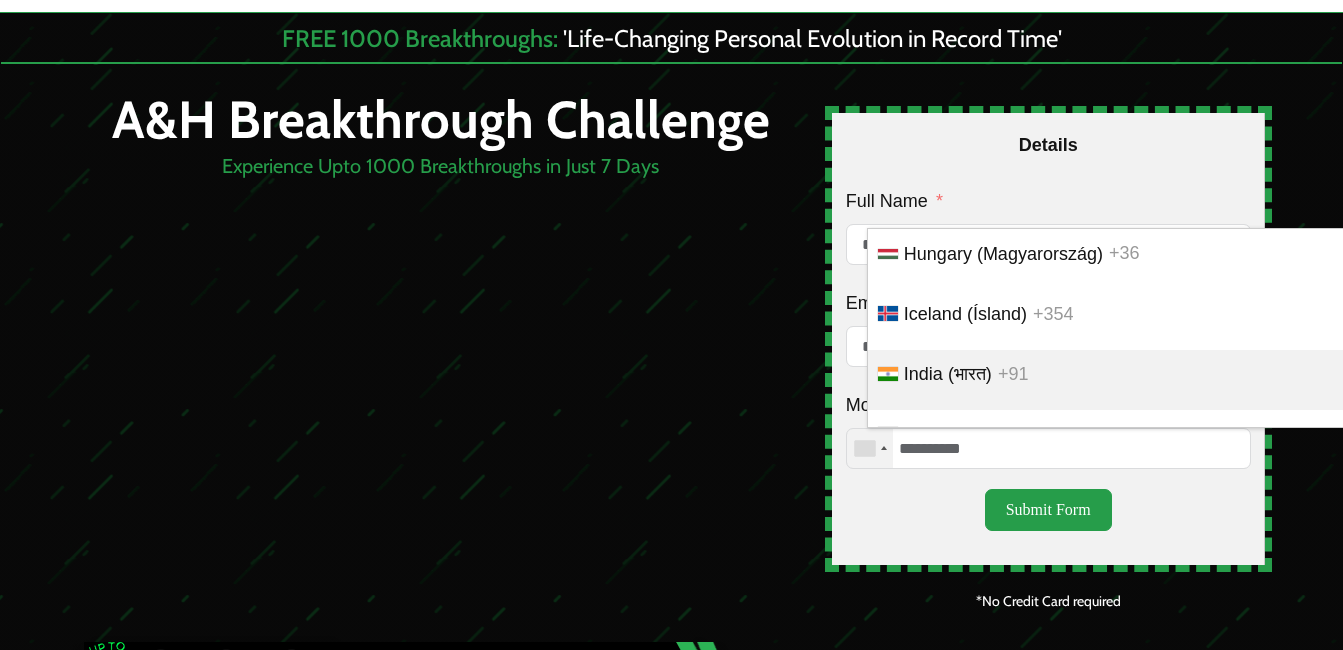 click on "India (भारत)" at bounding box center (948, 374) 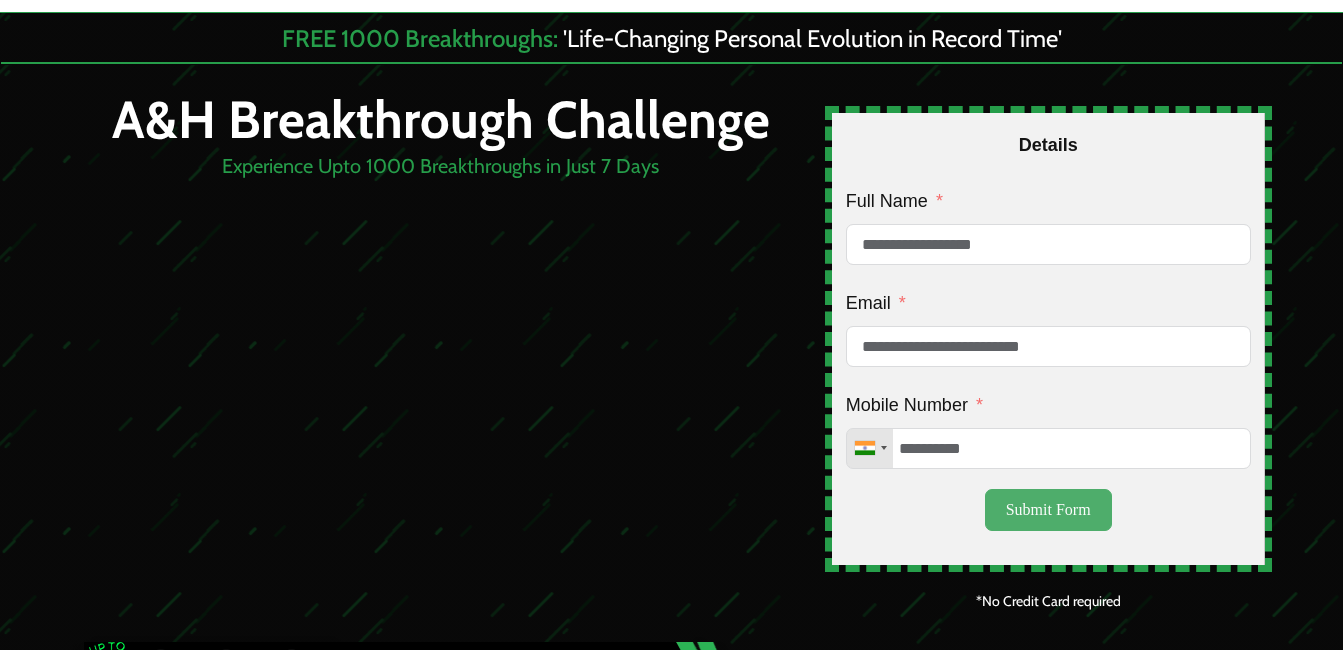 click on "Submit Form" at bounding box center (1048, 510) 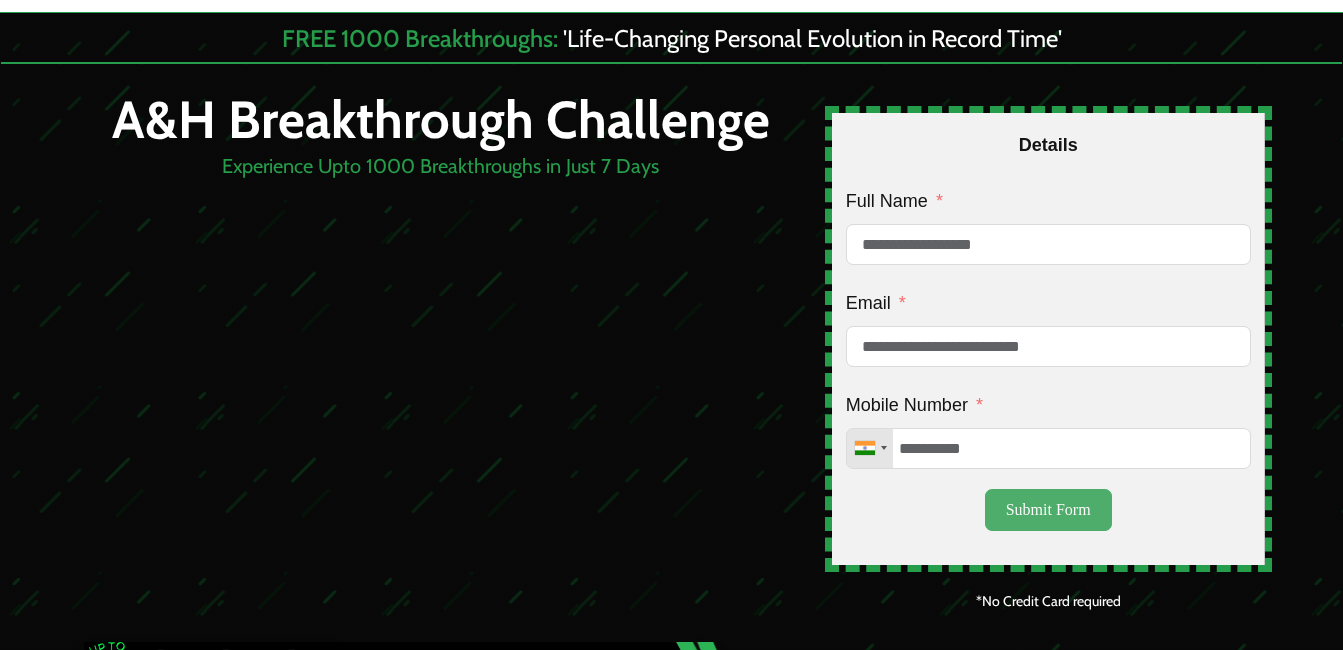 type on "**********" 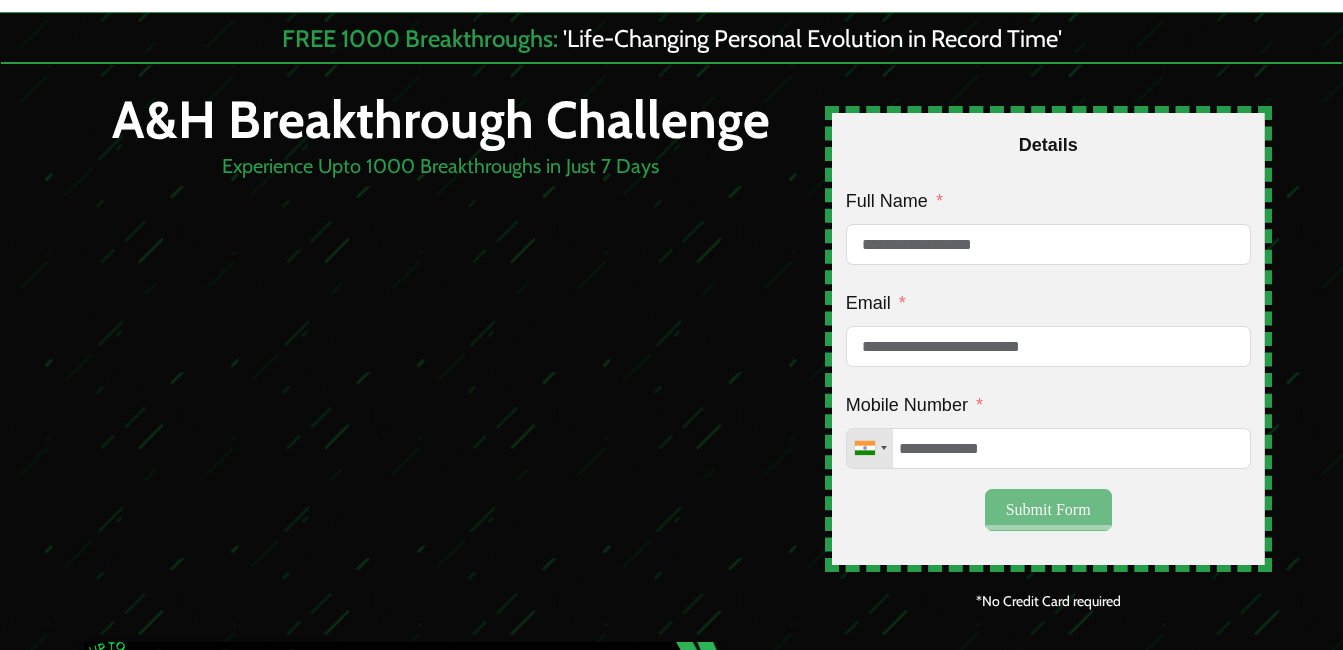 click on "**********" at bounding box center (1048, 339) 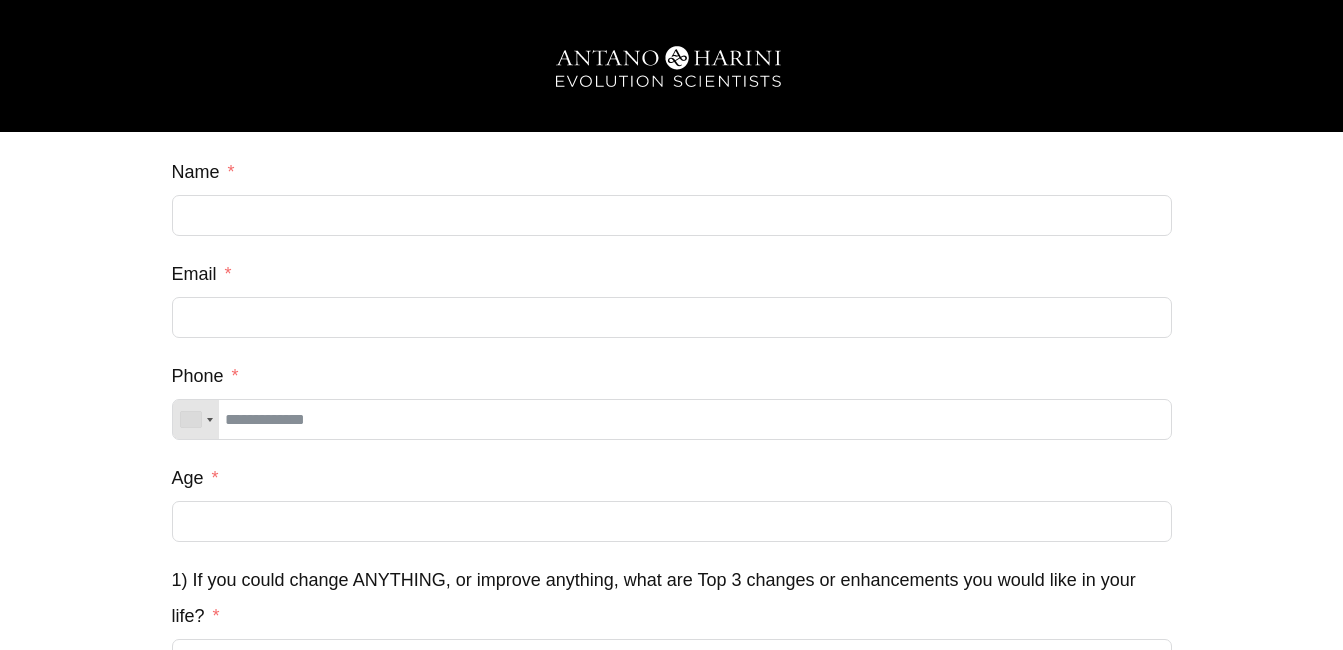 scroll, scrollTop: 0, scrollLeft: 0, axis: both 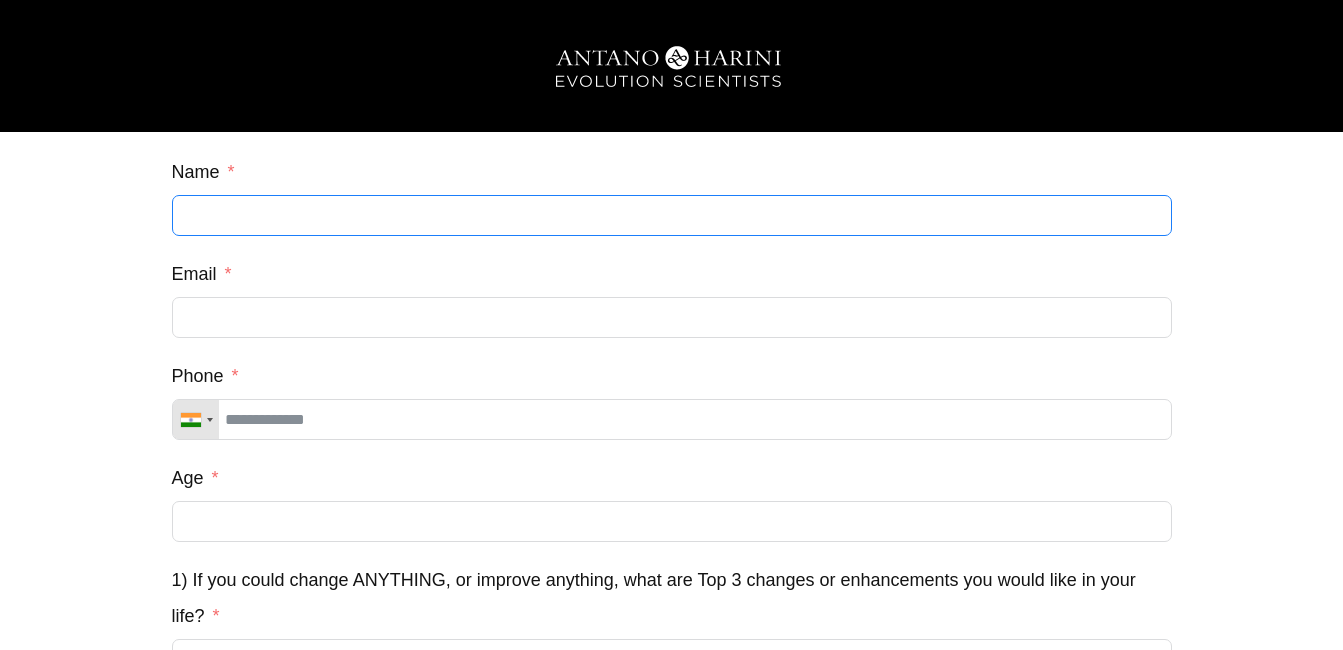 click on "Name" at bounding box center [672, 215] 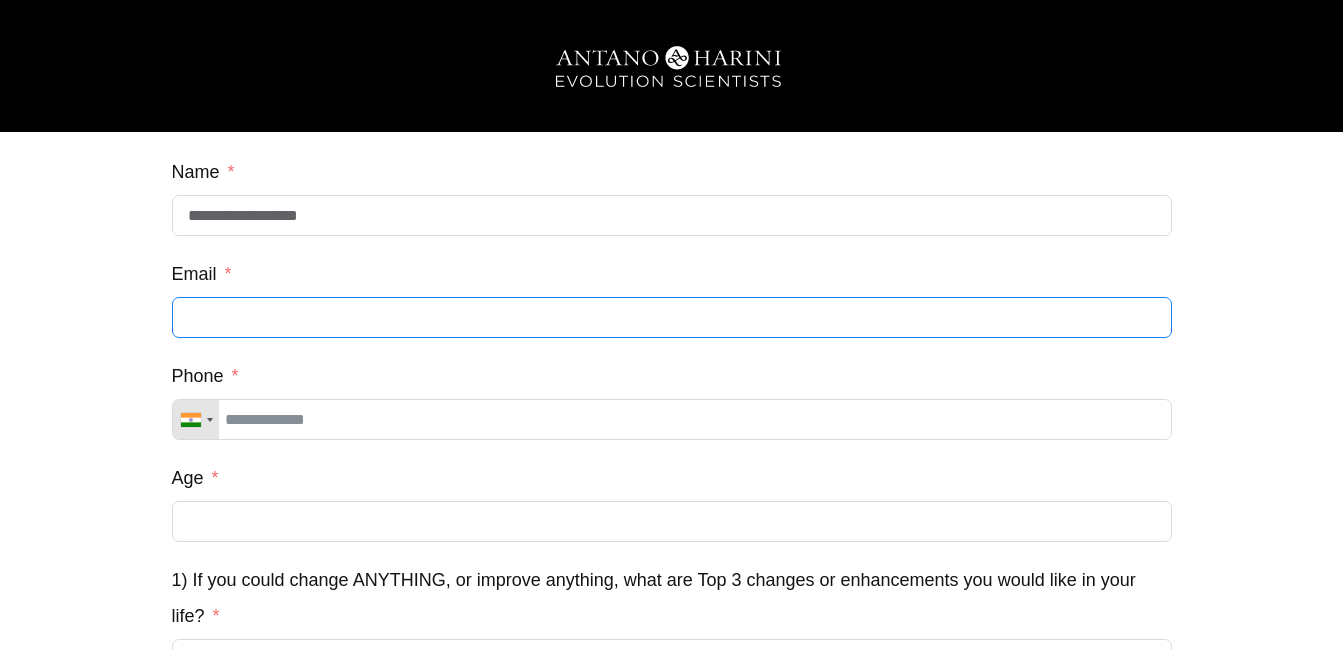 type on "**********" 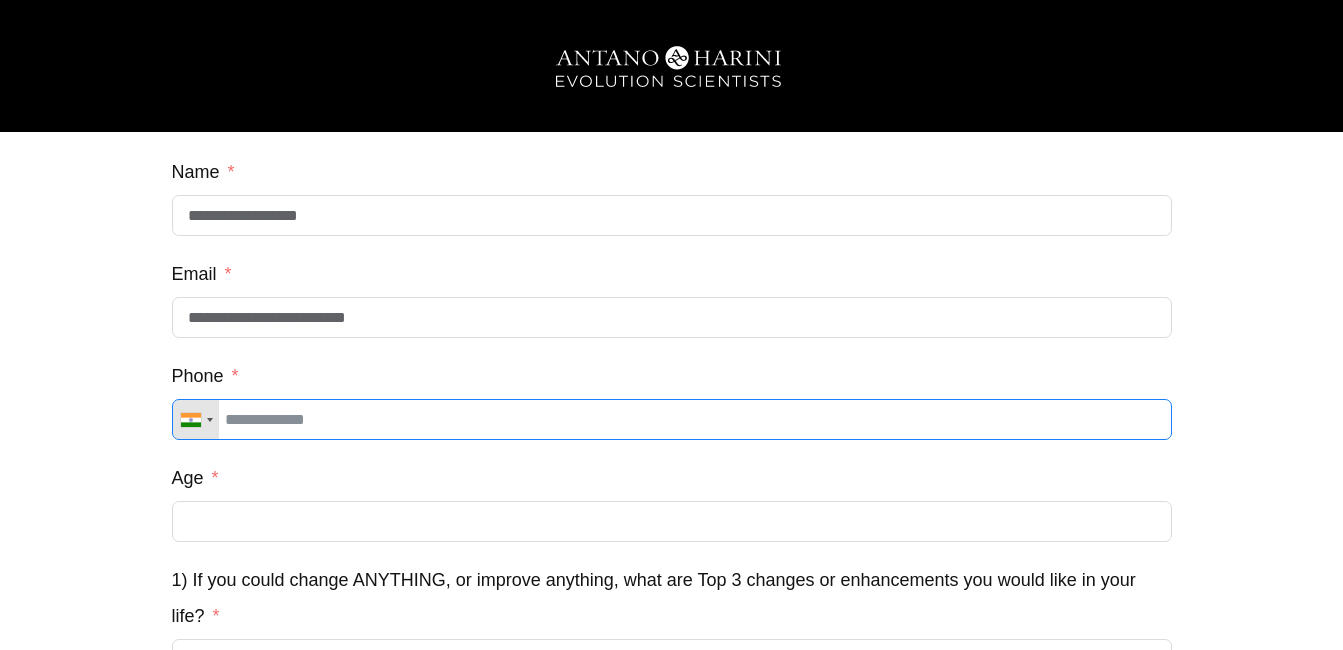 type on "**********" 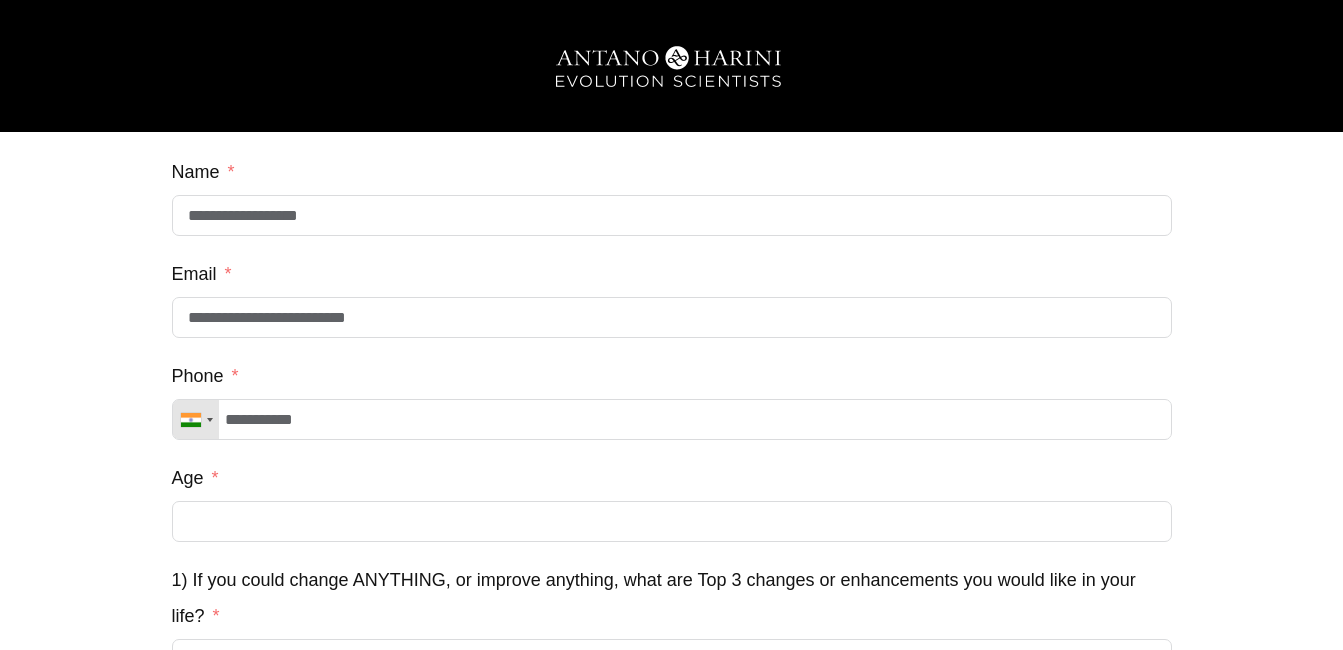 type on "***" 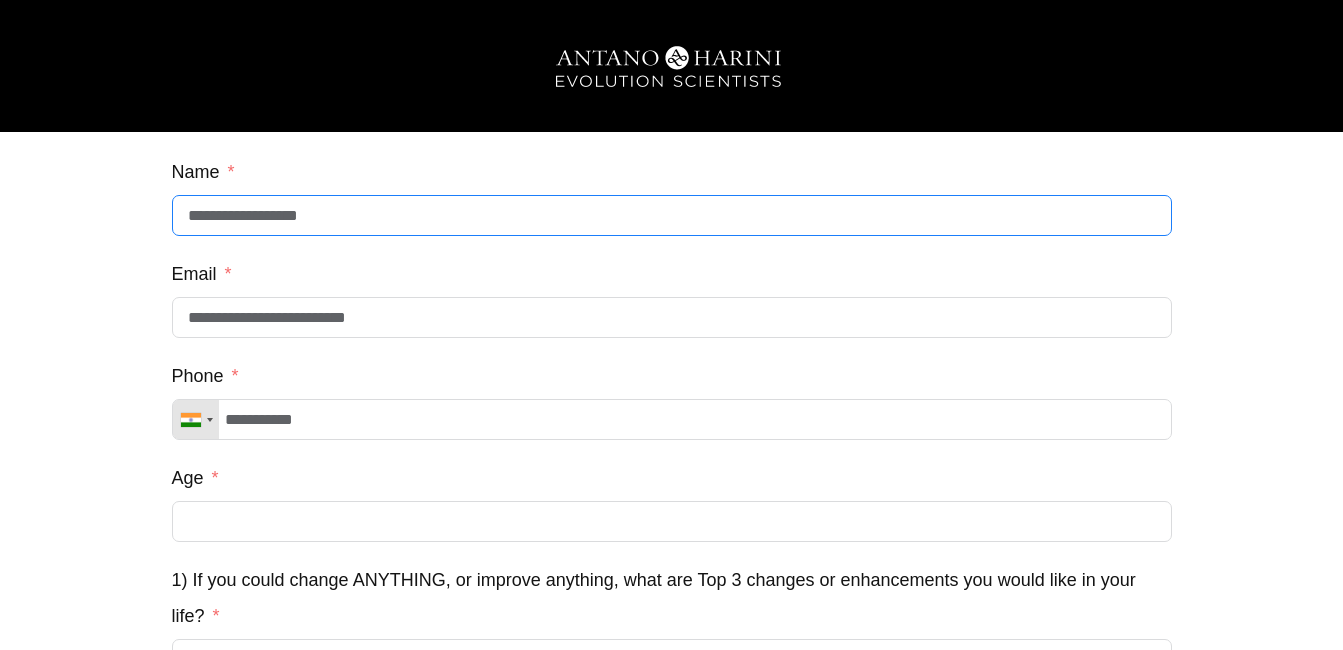 type on "**********" 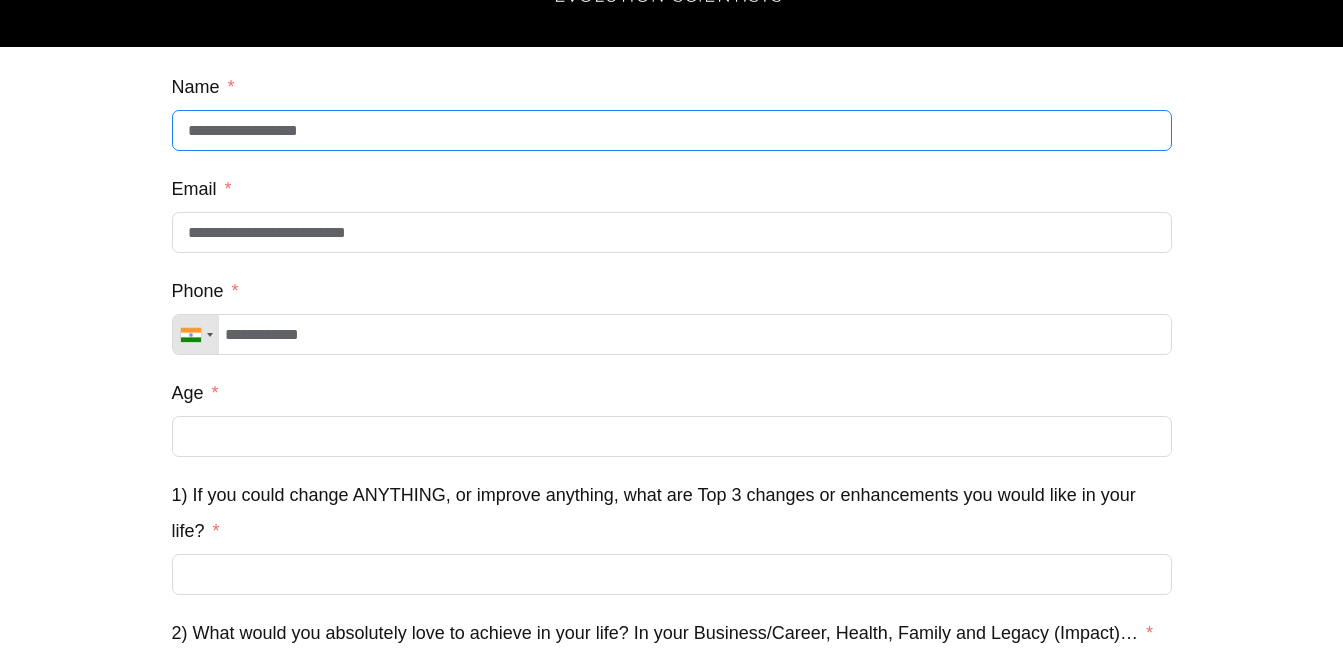 scroll, scrollTop: 300, scrollLeft: 0, axis: vertical 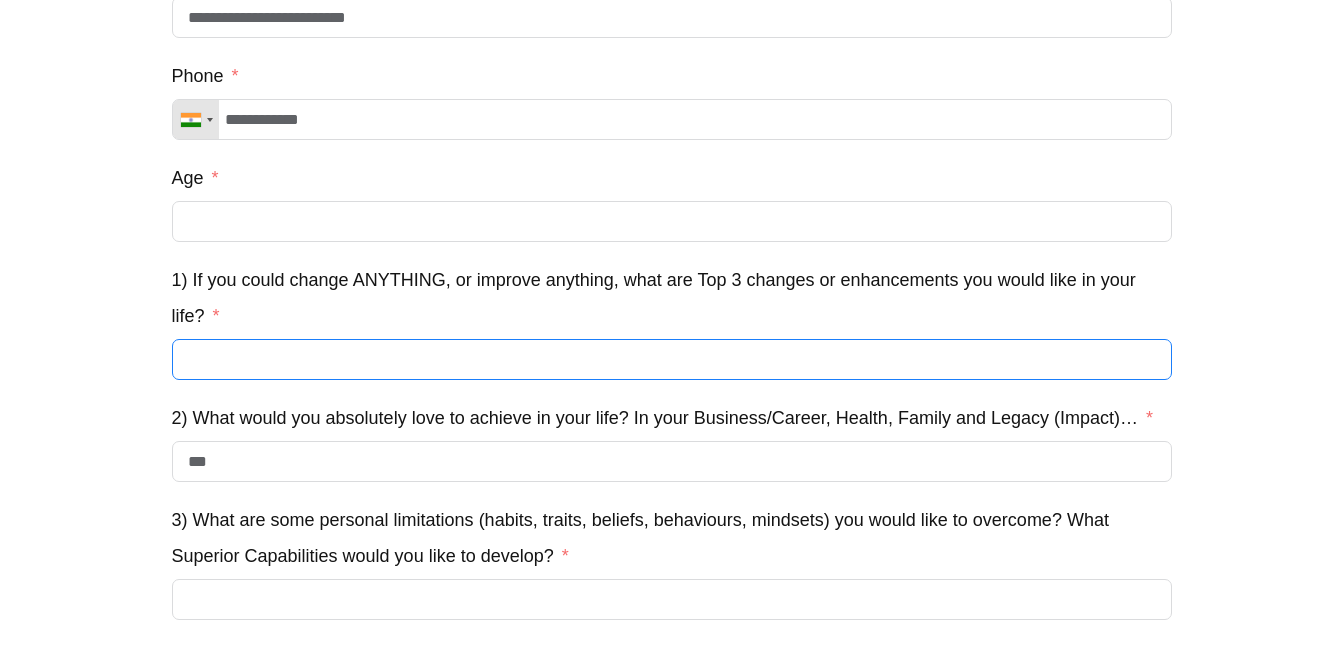 click on "1) If you could change ANYTHING, or improve anything, what are Top 3 changes or enhancements you would like in your life?" at bounding box center [672, 359] 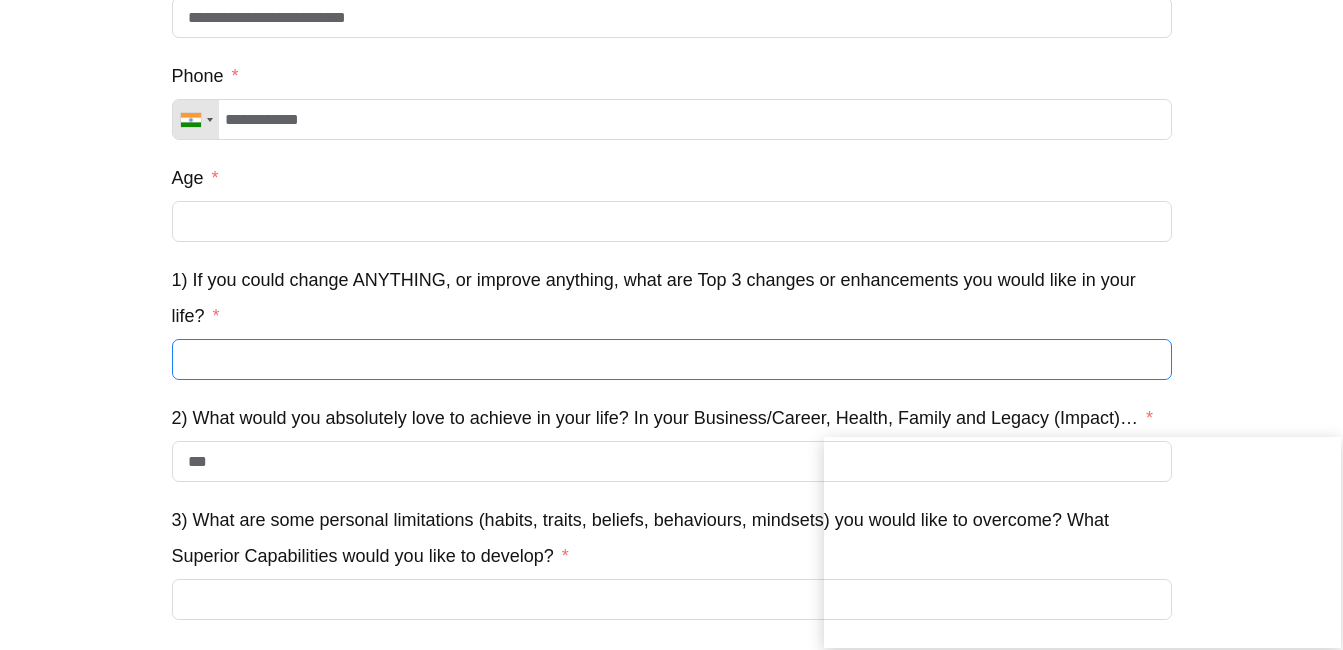 click on "1) If you could change ANYTHING, or improve anything, what are Top 3 changes or enhancements you would like in your life?" at bounding box center [672, 359] 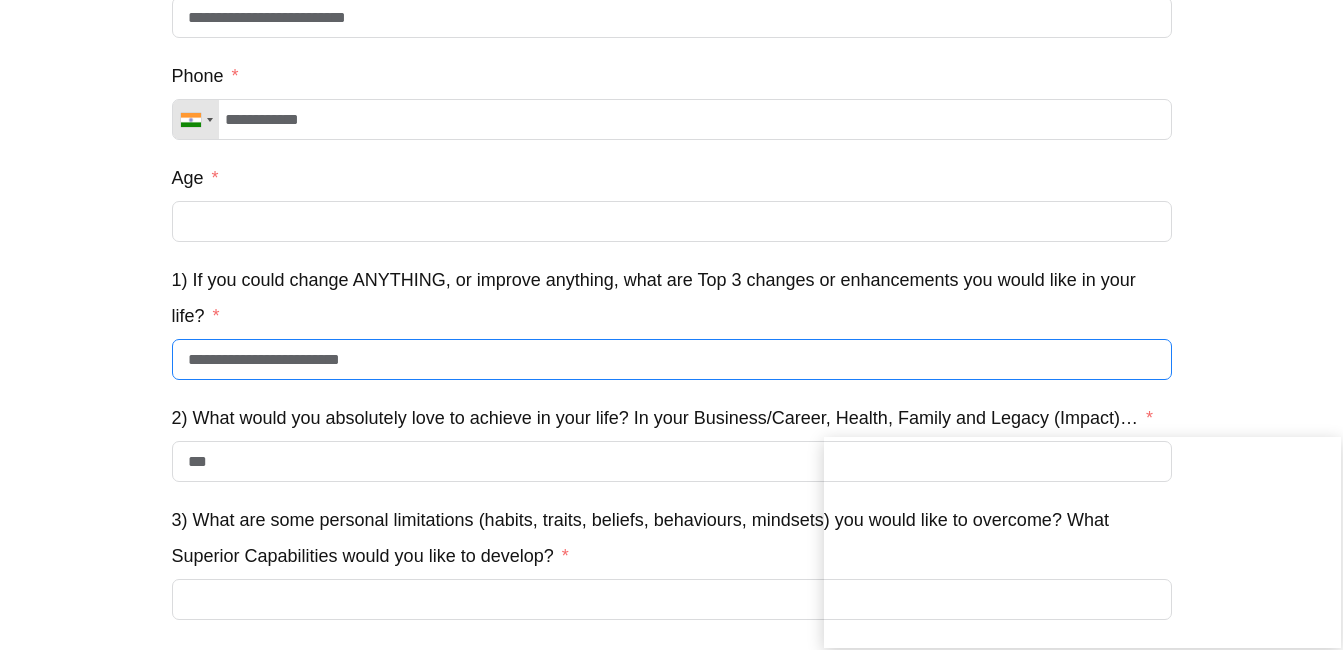 type on "**********" 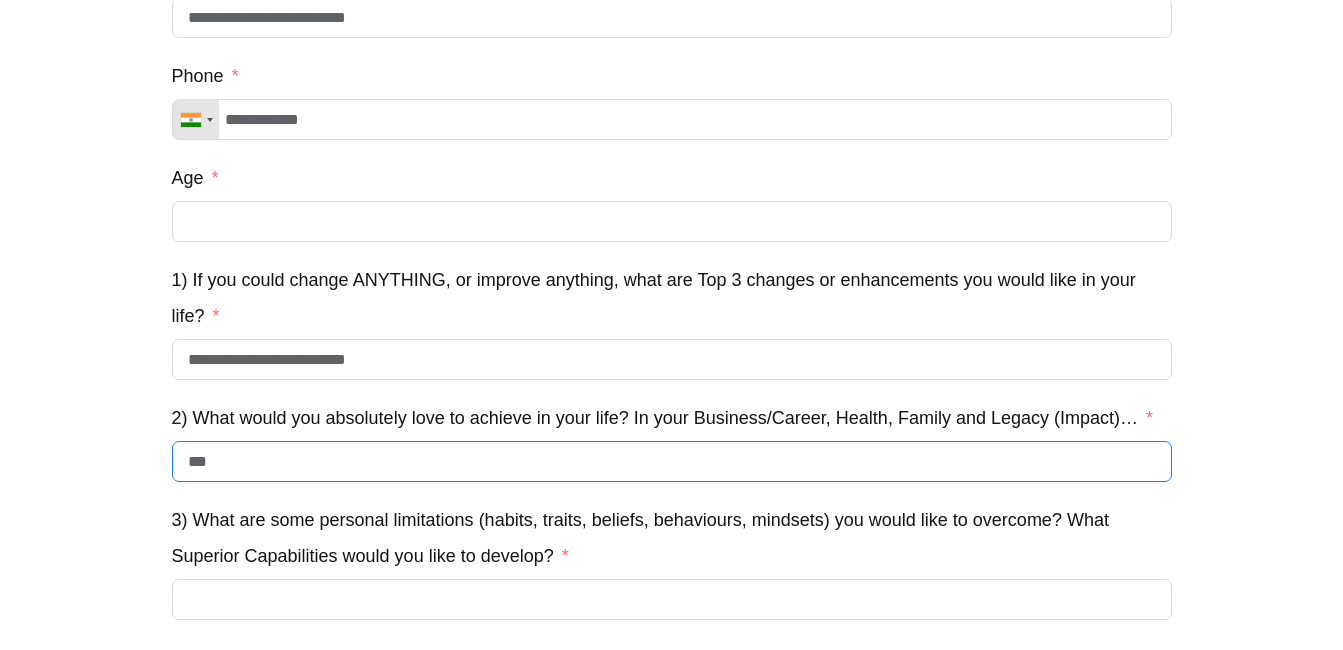 click on "***" at bounding box center [672, 461] 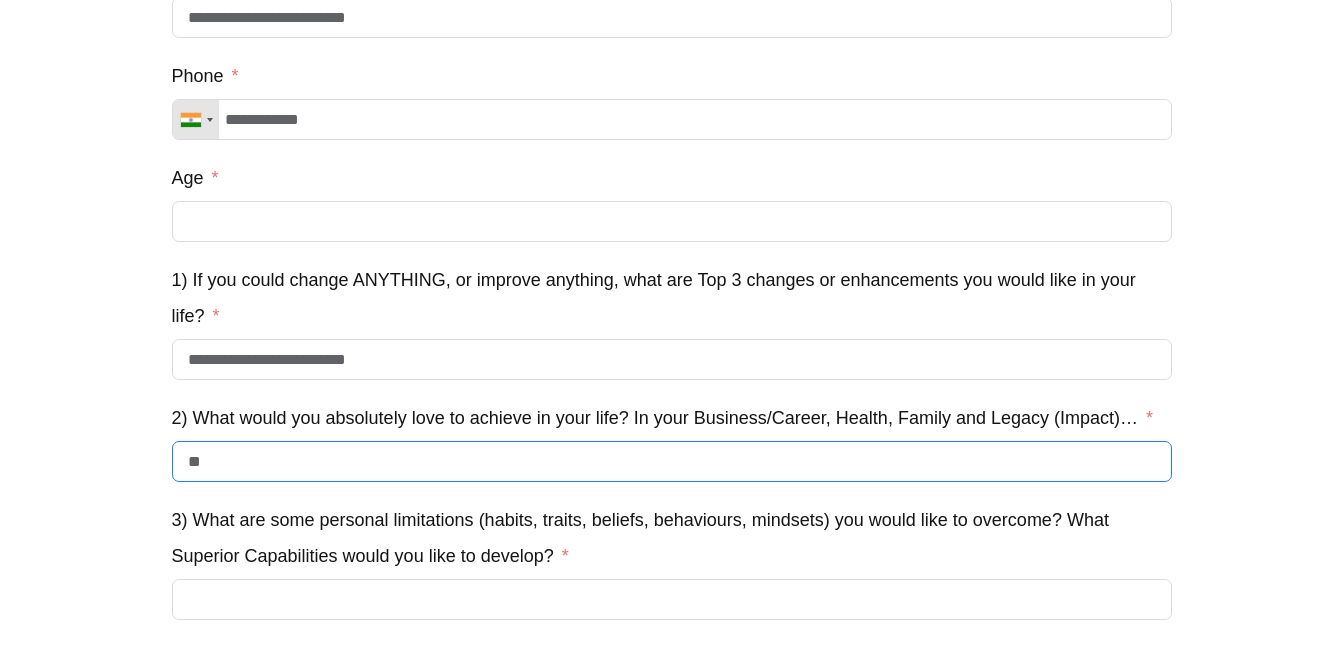 type on "*" 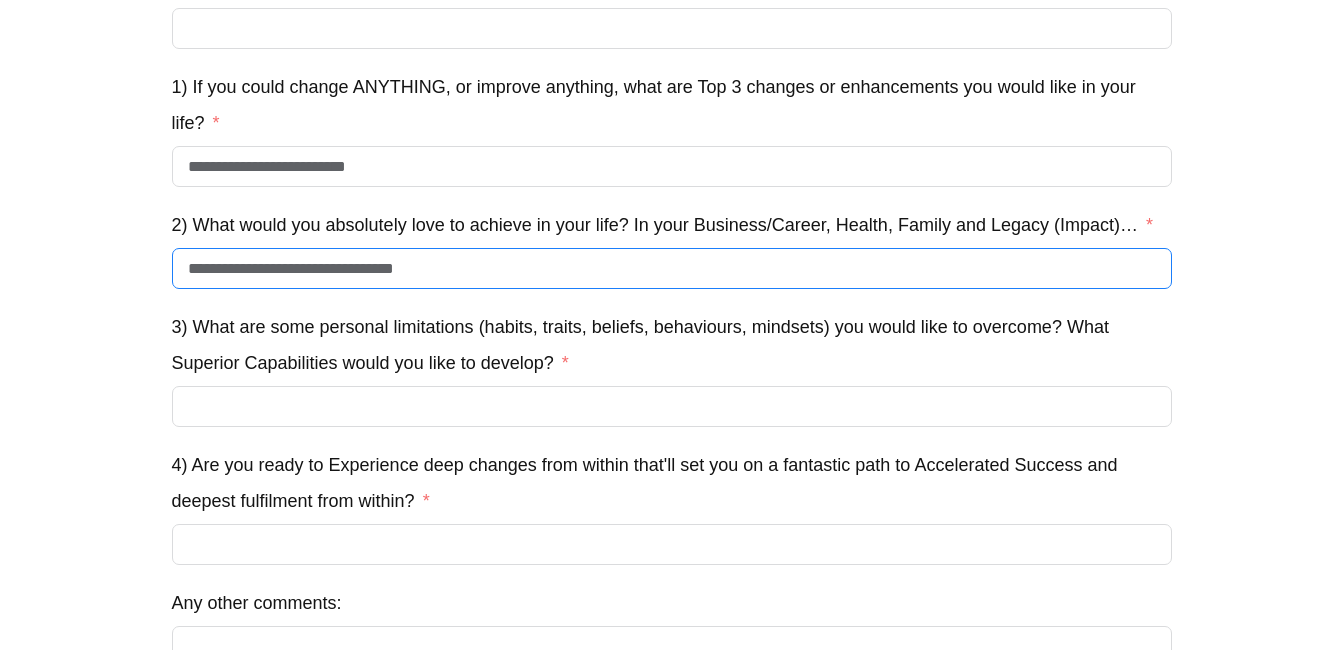 scroll, scrollTop: 500, scrollLeft: 0, axis: vertical 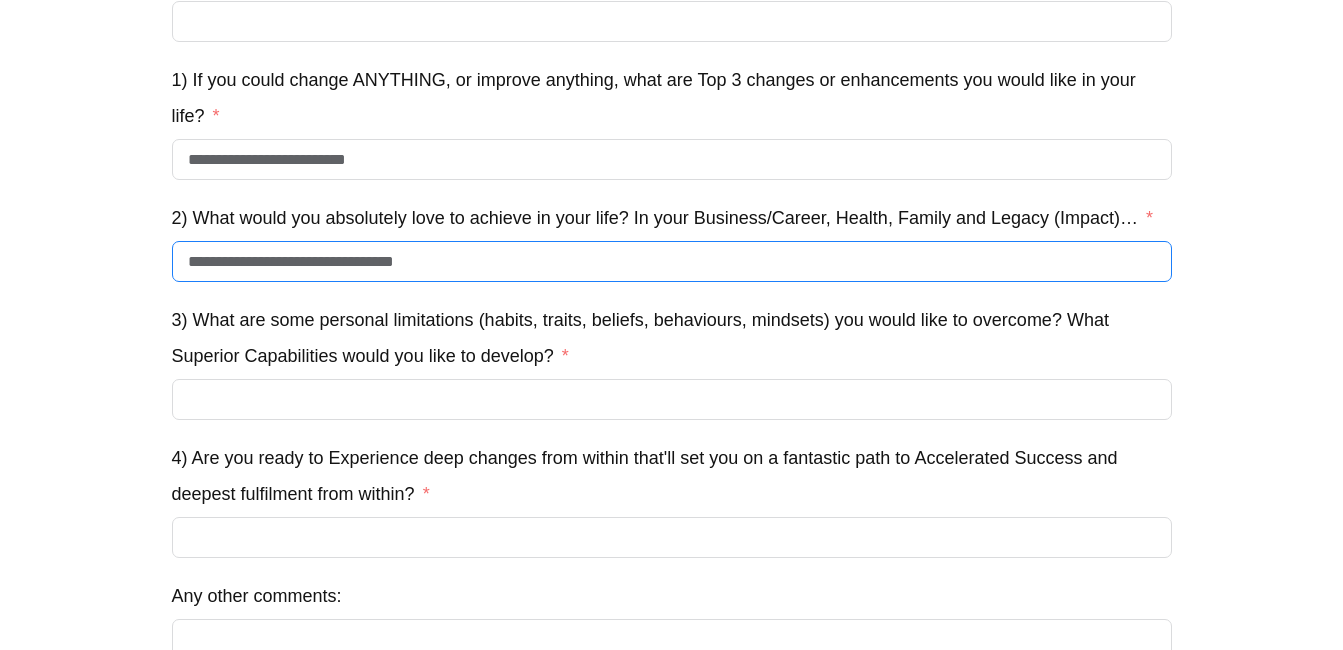 type on "**********" 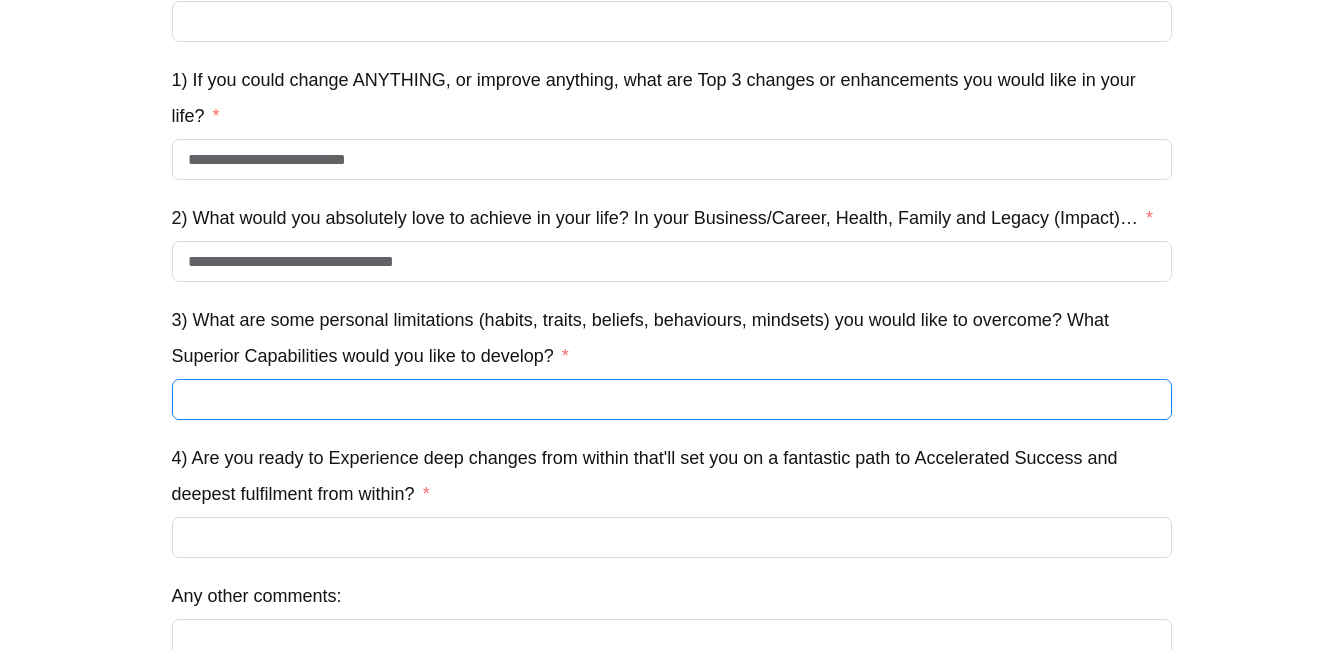click on "3) What are some personal limitations (habits, traits, beliefs, behaviours, mindsets) you would like to overcome? What Superior Capabilities would you like to develop?" at bounding box center [672, 399] 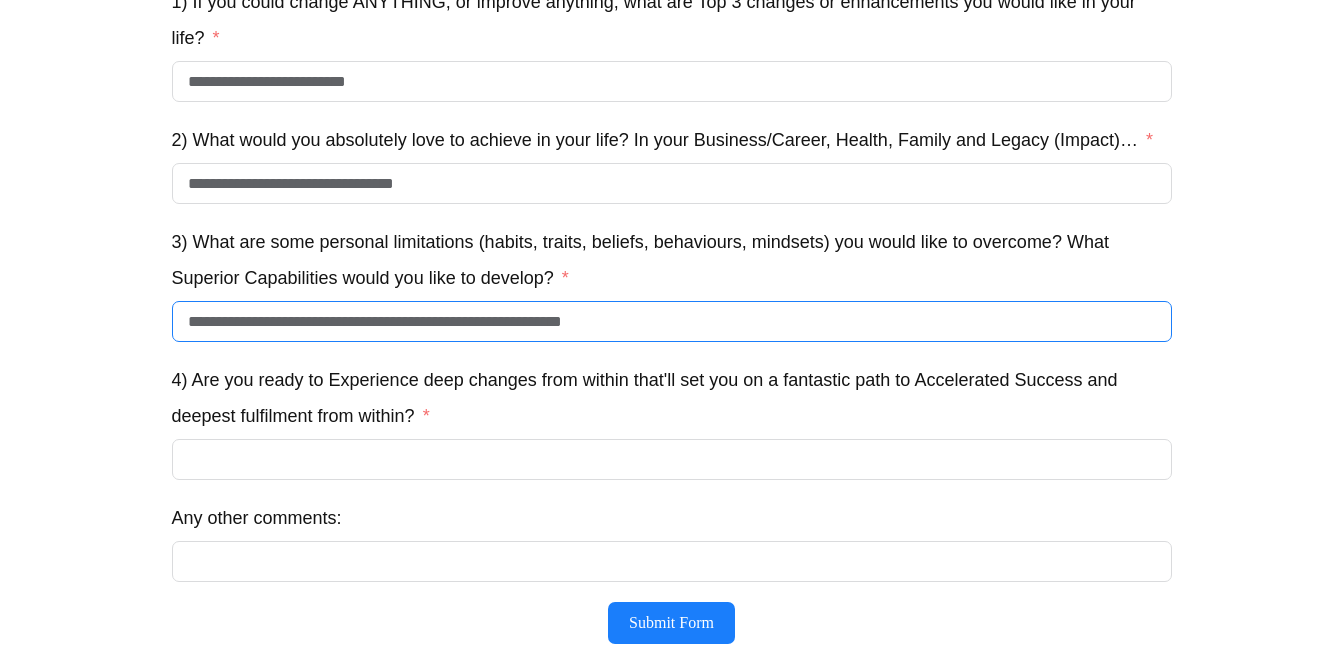 scroll, scrollTop: 700, scrollLeft: 0, axis: vertical 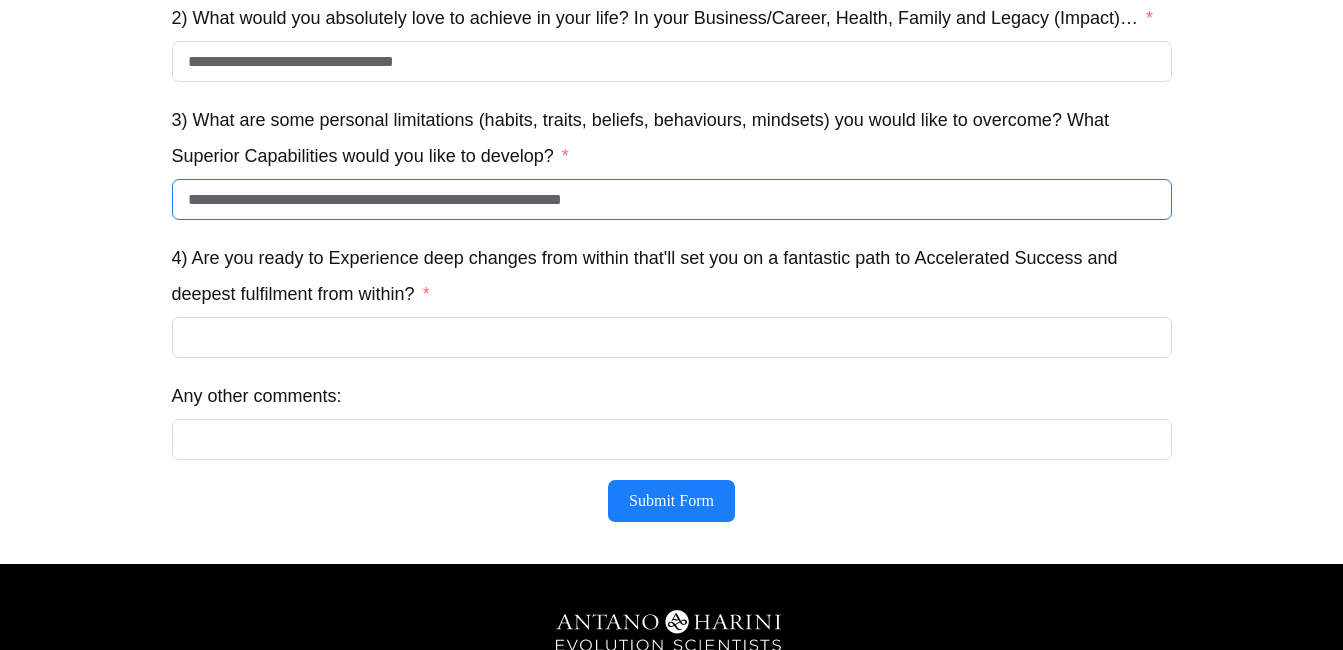 type on "**********" 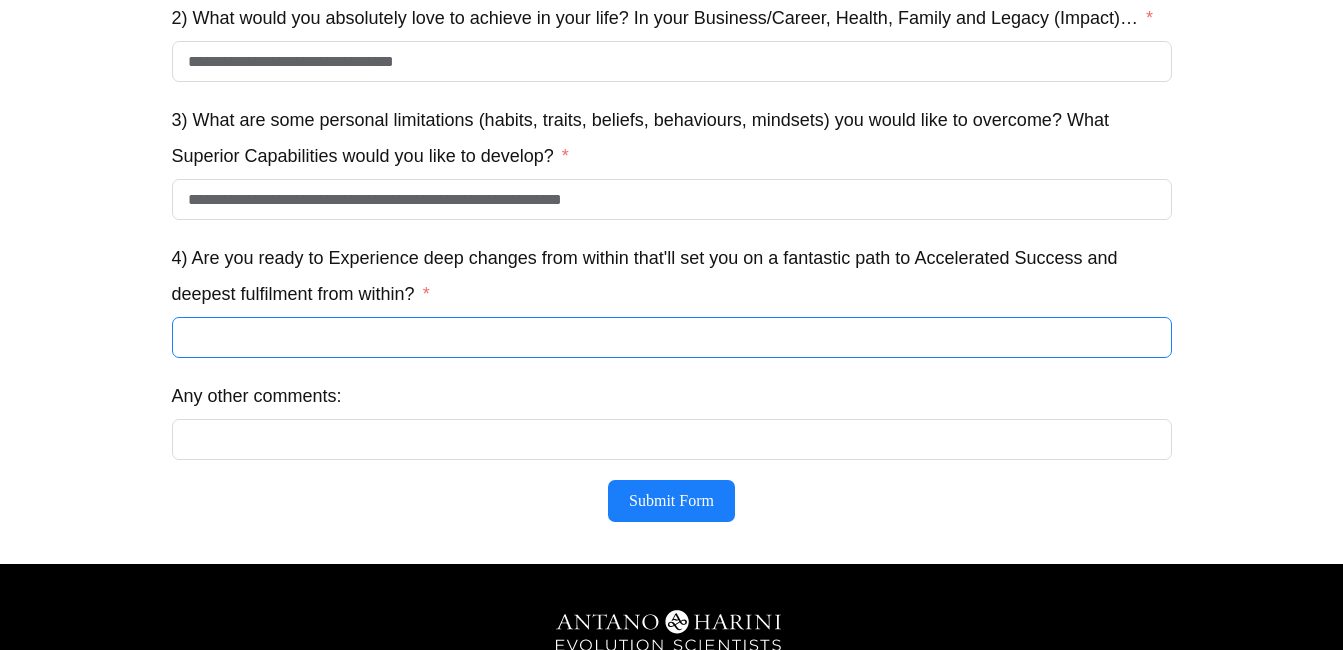 click on "4) Are you ready to Experience deep changes from within that'll set you on a fantastic path to Accelerated Success and deepest fulfilment from within?" at bounding box center [672, 337] 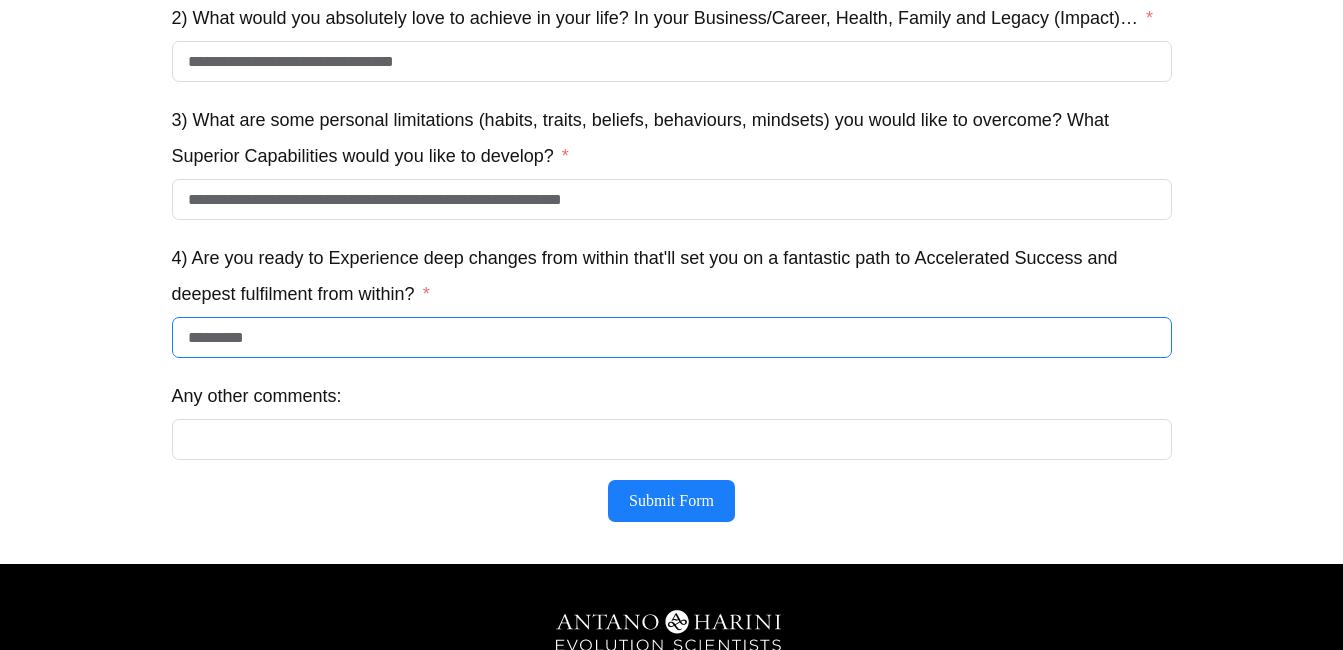 type on "*********" 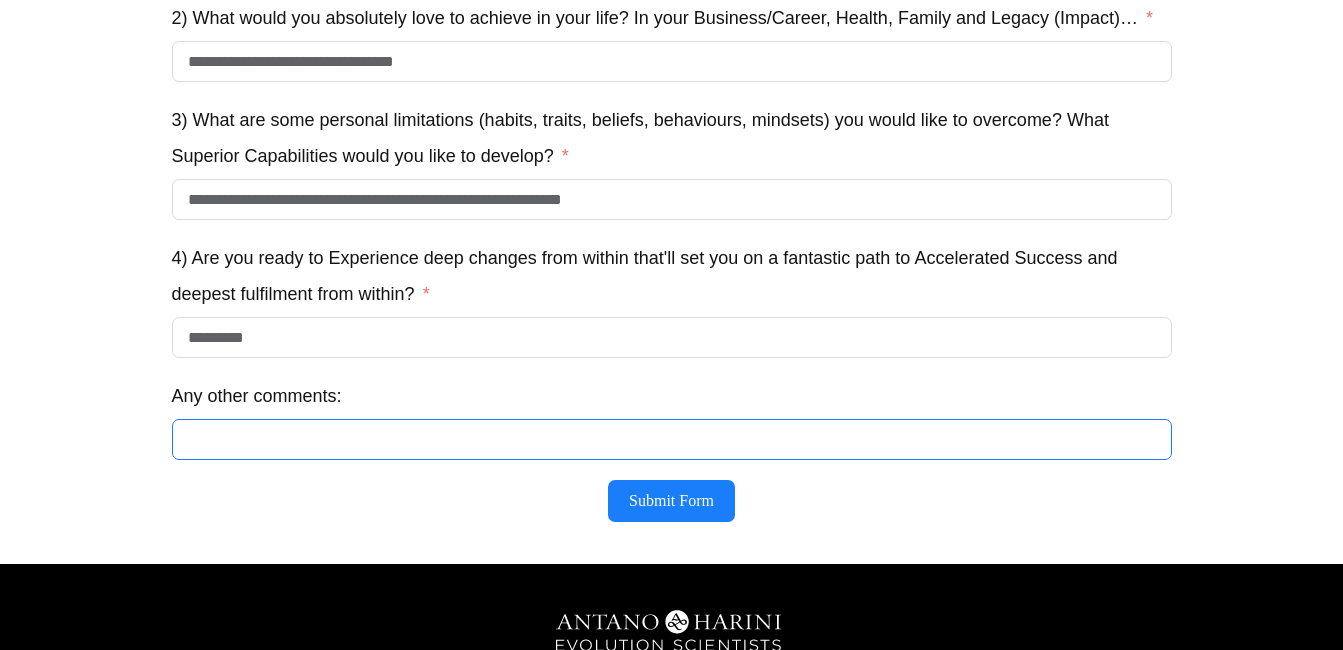 click on "Any other comments:" at bounding box center [672, 439] 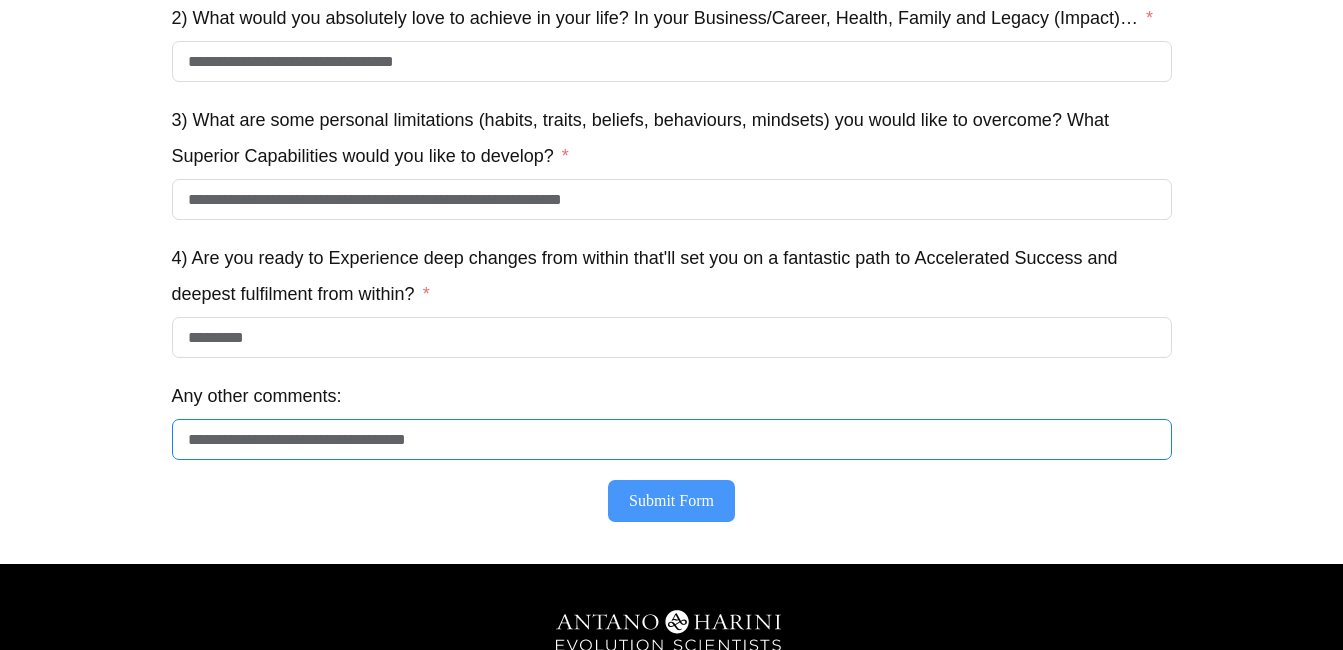 type on "**********" 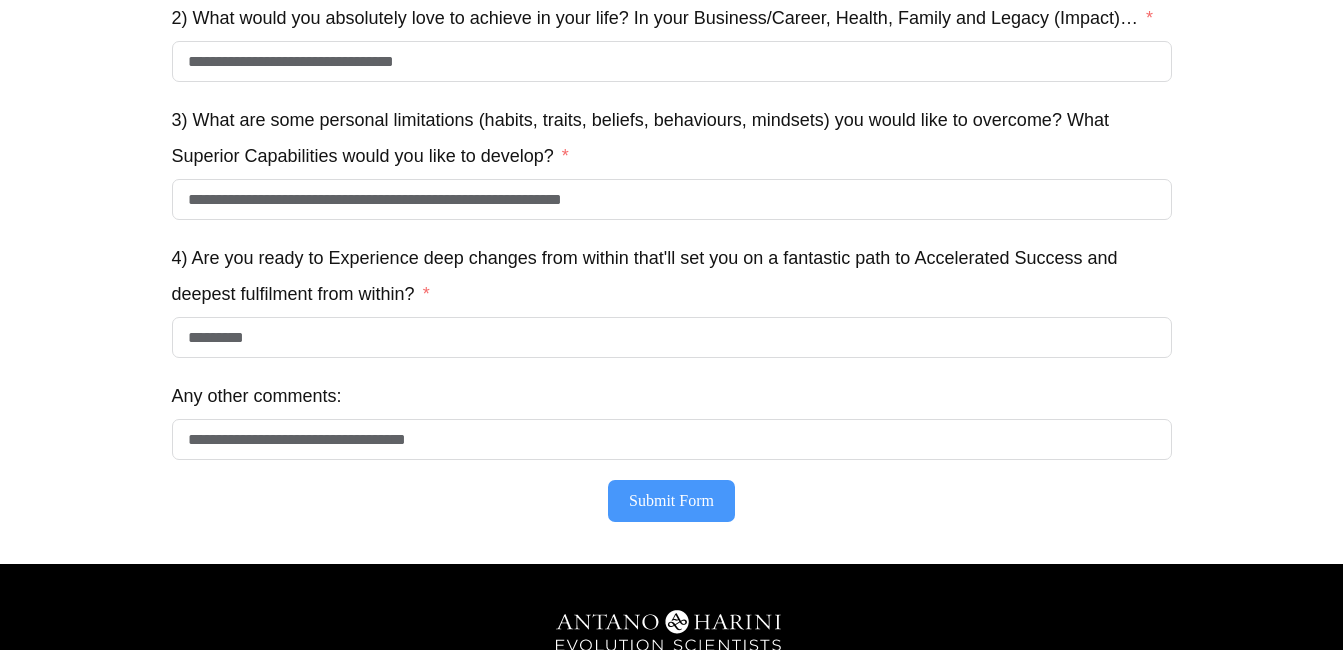 click on "Submit Form" at bounding box center (671, 501) 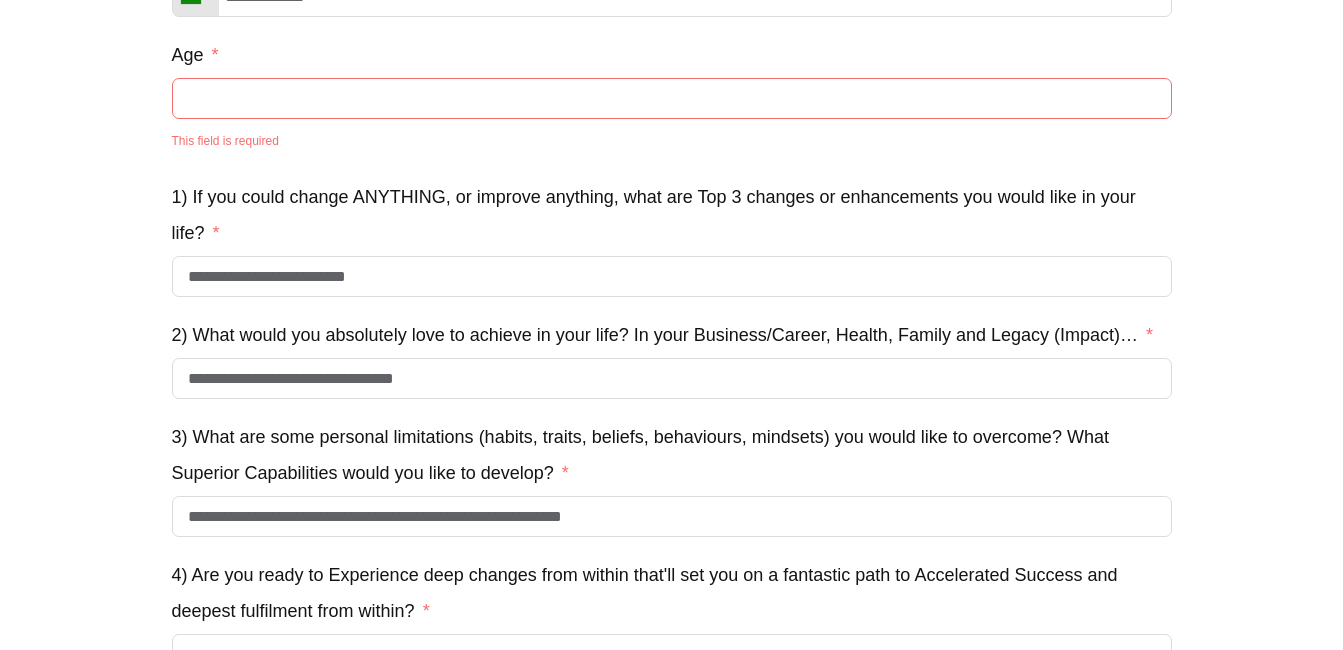 scroll, scrollTop: 420, scrollLeft: 0, axis: vertical 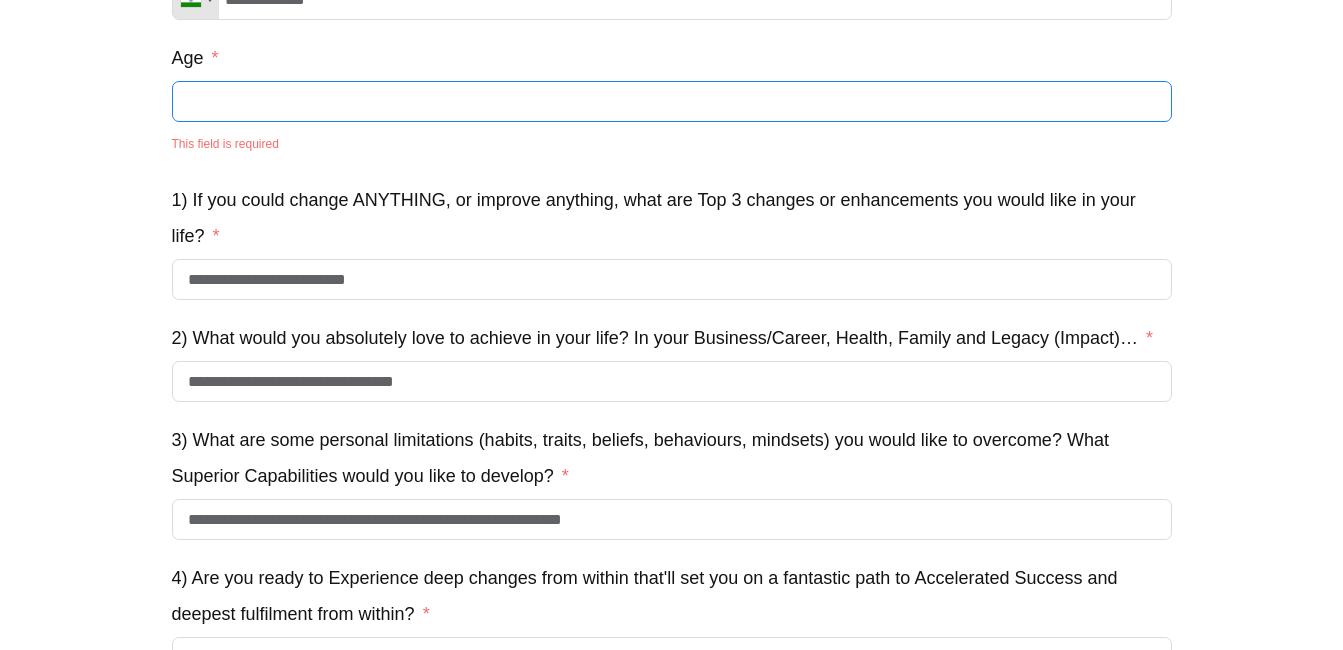 click on "Age" at bounding box center [672, 101] 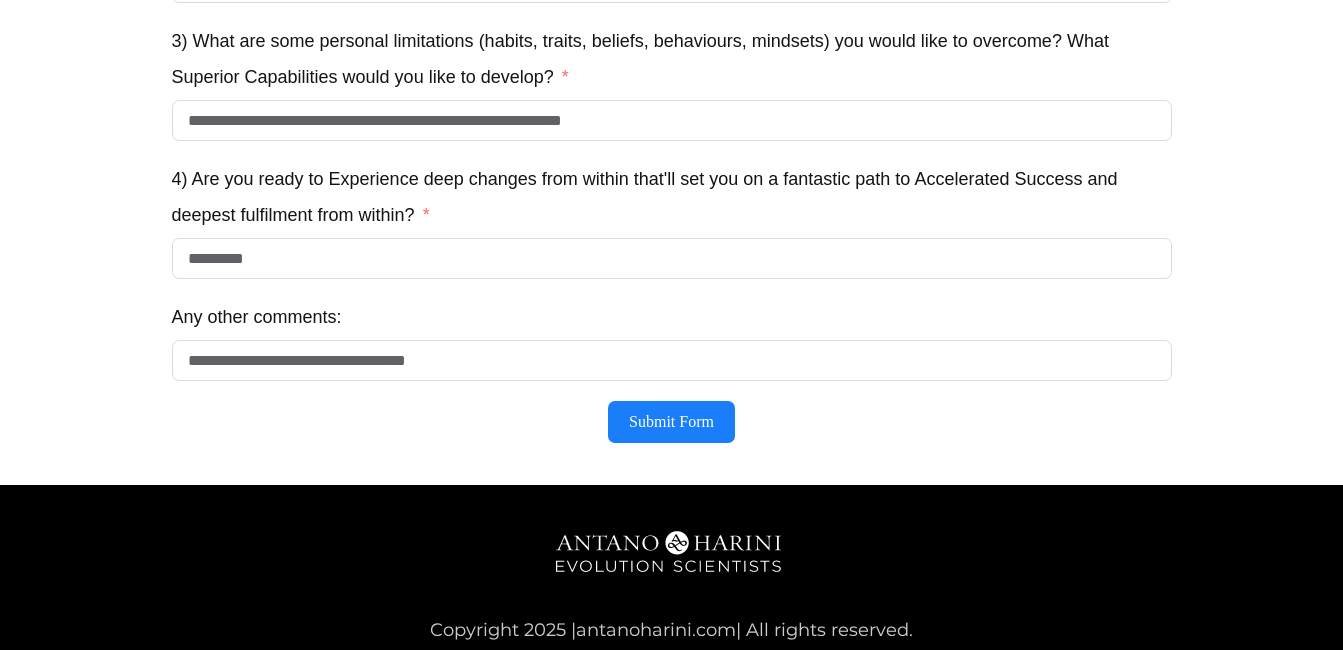 scroll, scrollTop: 820, scrollLeft: 0, axis: vertical 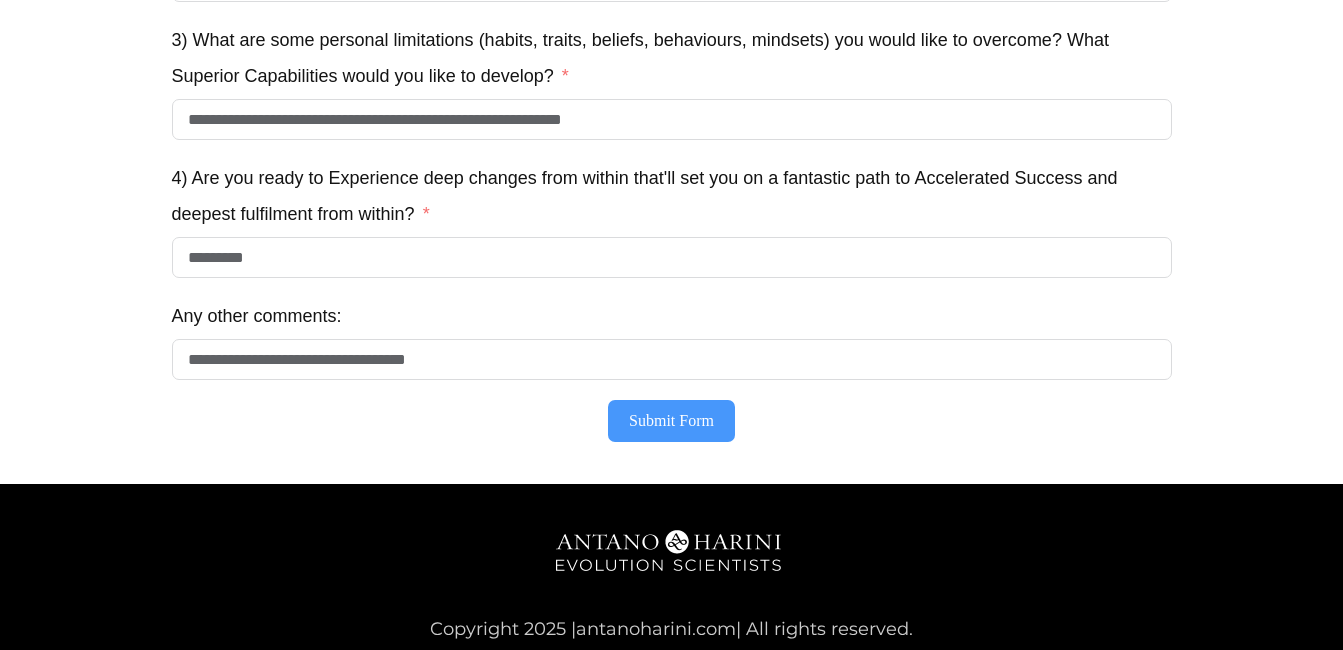 type on "**" 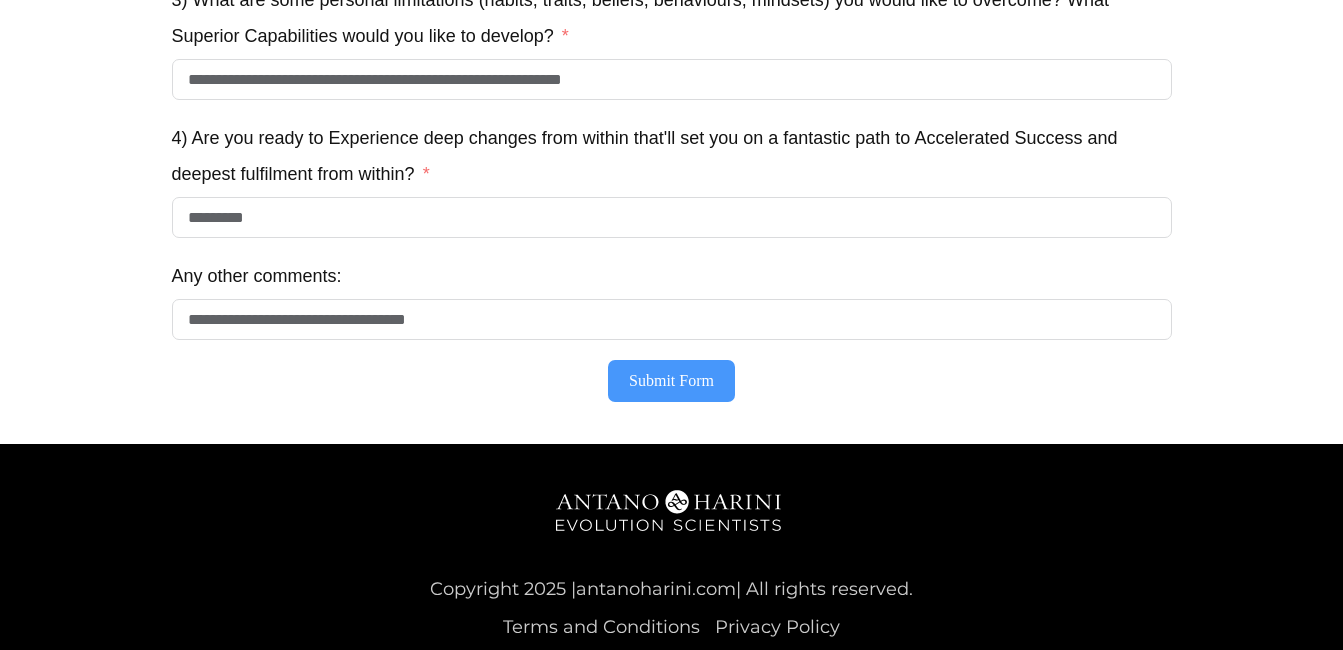 click on "**********" at bounding box center [672, -122] 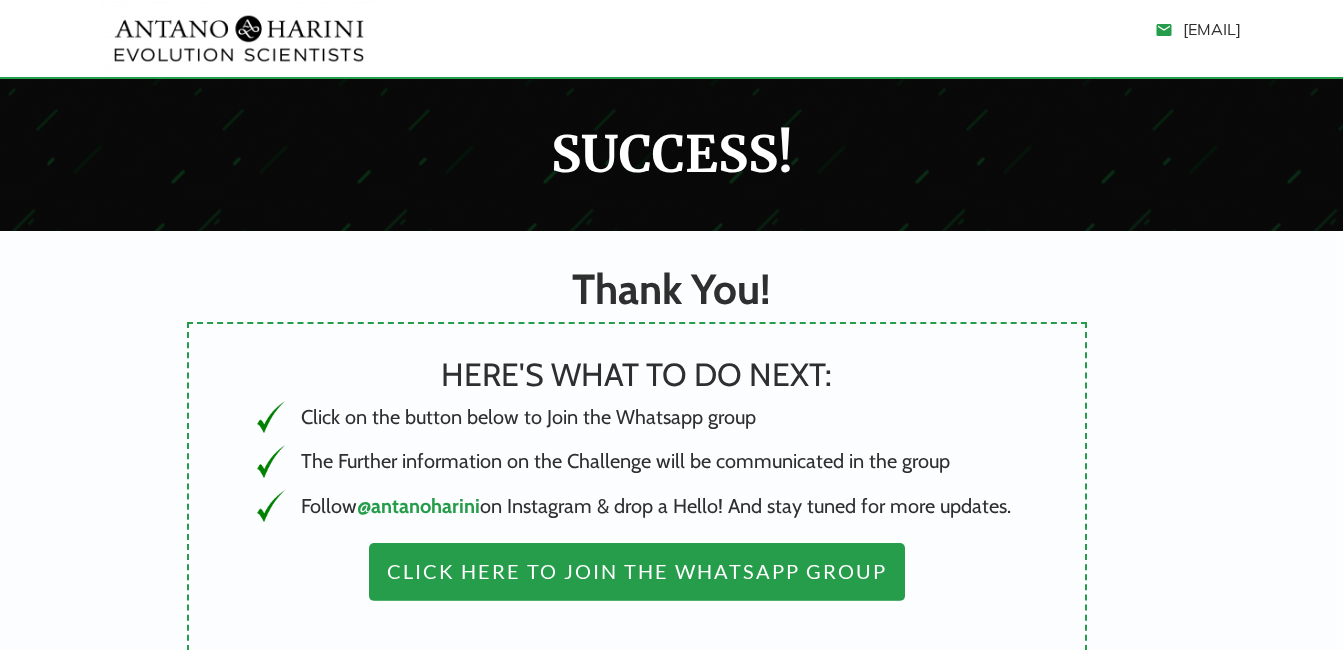 scroll, scrollTop: 77, scrollLeft: 0, axis: vertical 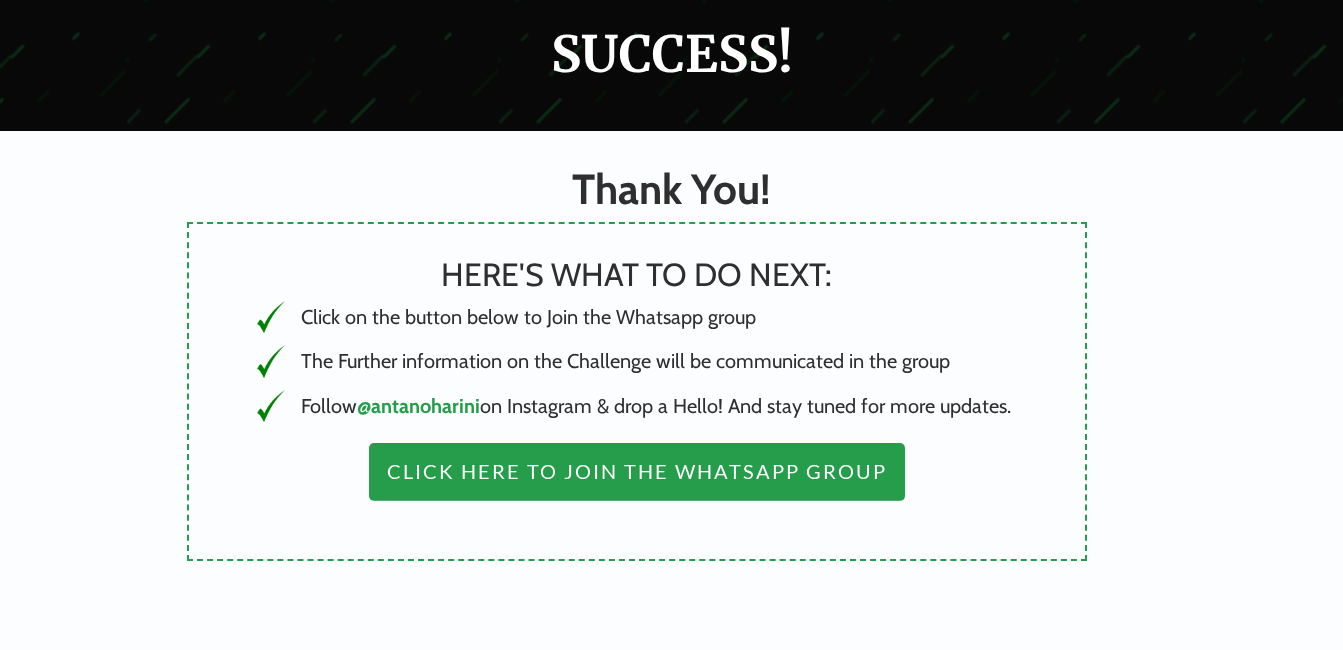 drag, startPoint x: 666, startPoint y: 488, endPoint x: 656, endPoint y: 487, distance: 10.049875 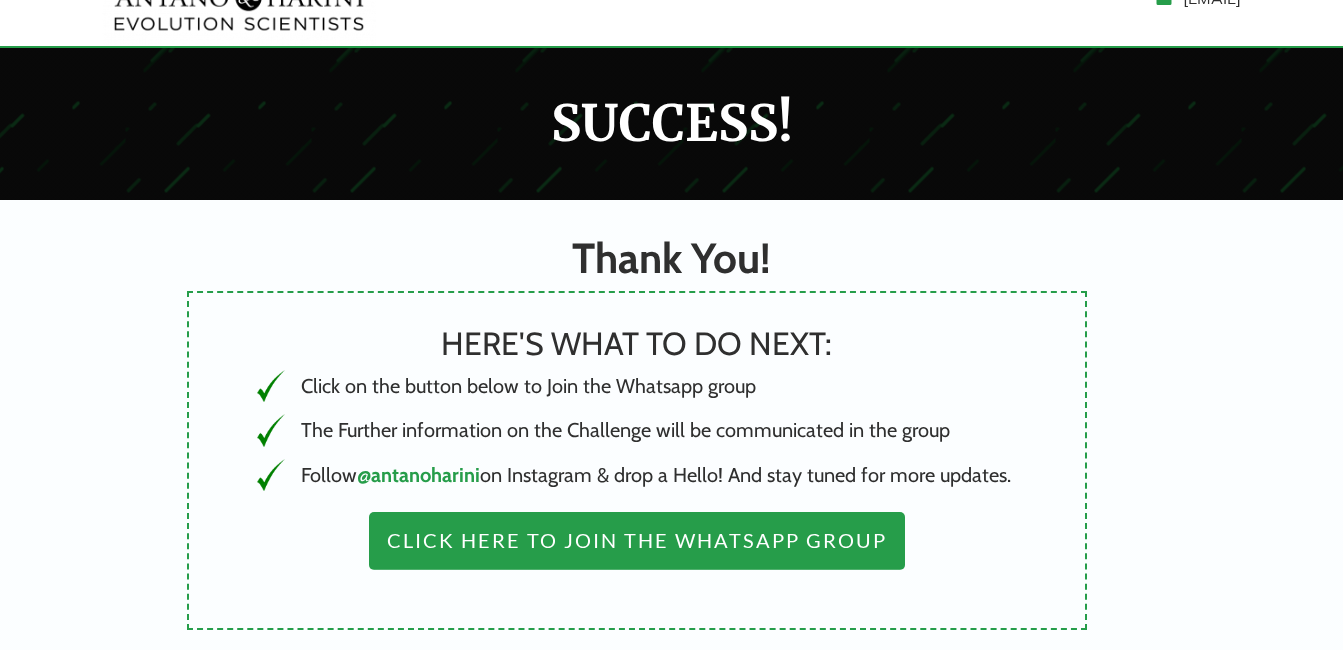 scroll, scrollTop: 0, scrollLeft: 0, axis: both 